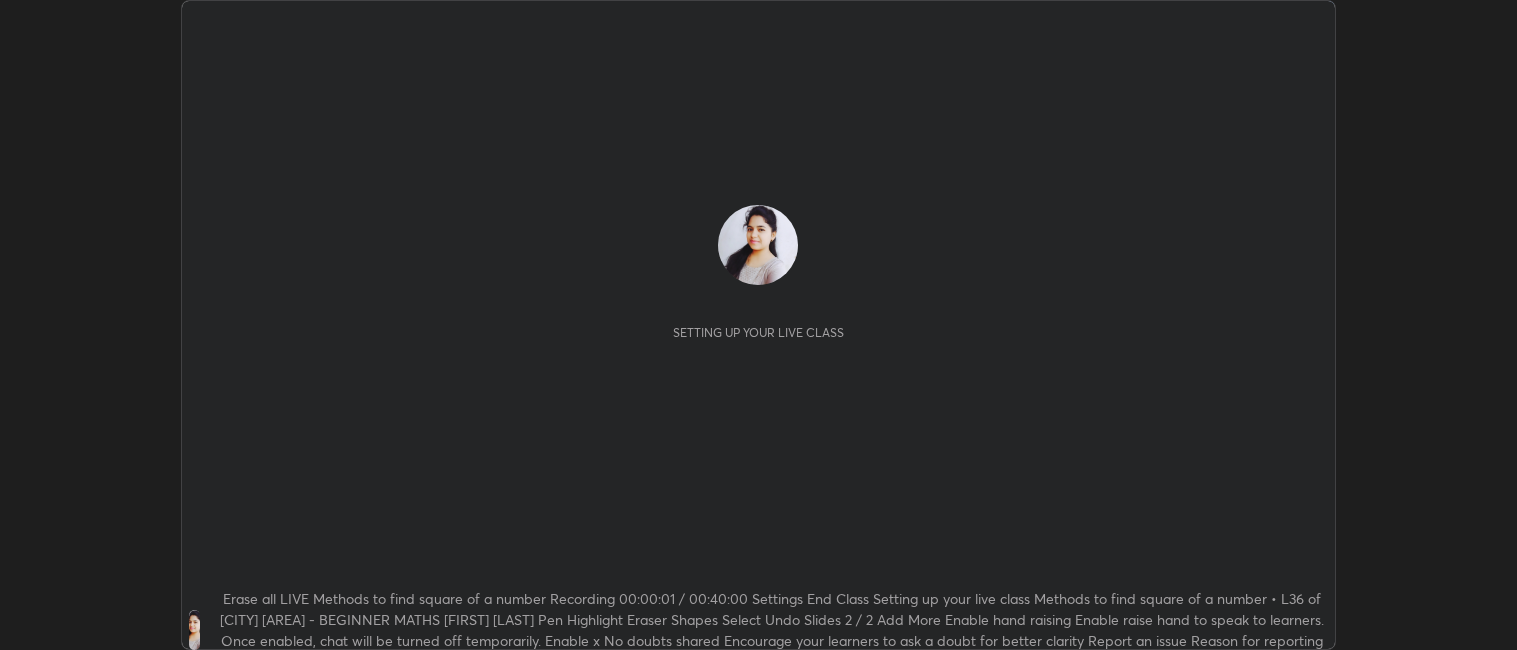 scroll, scrollTop: 0, scrollLeft: 0, axis: both 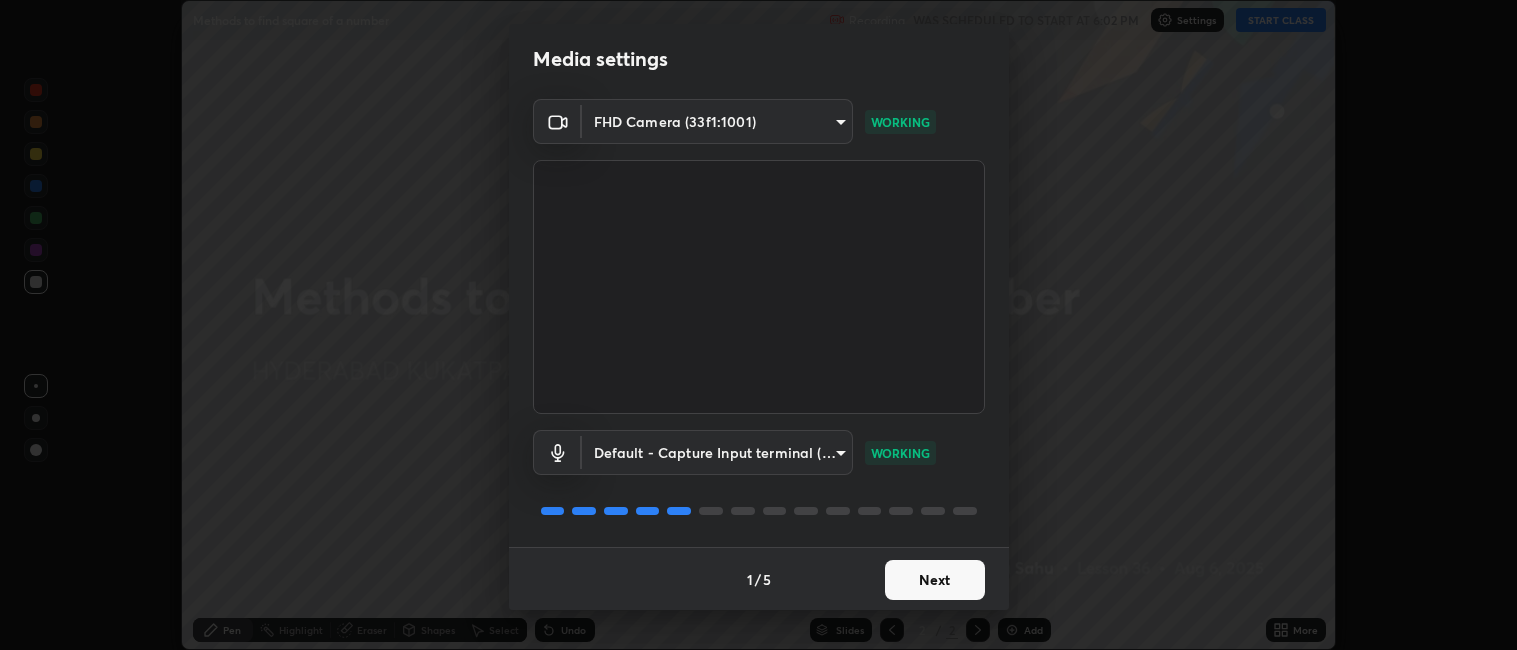click on "Next" at bounding box center (935, 580) 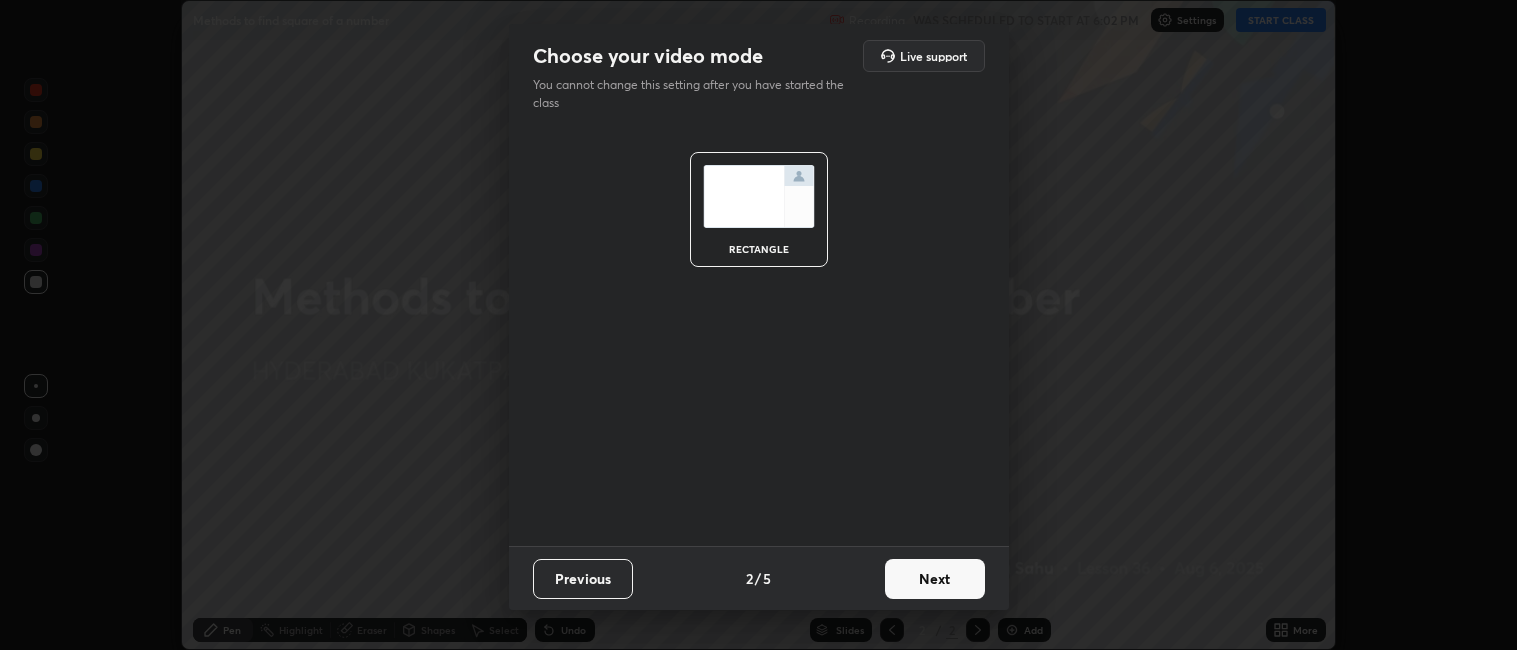 scroll, scrollTop: 0, scrollLeft: 0, axis: both 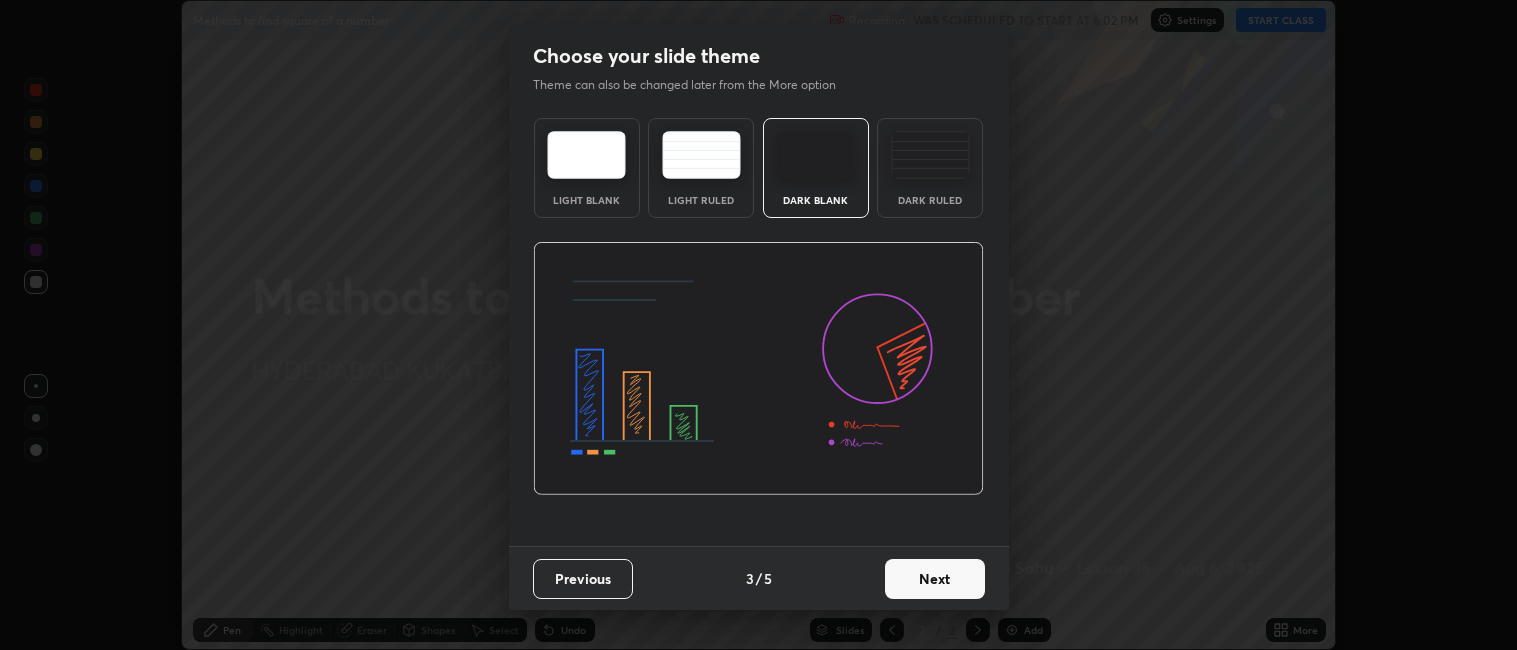 click on "Next" at bounding box center [935, 579] 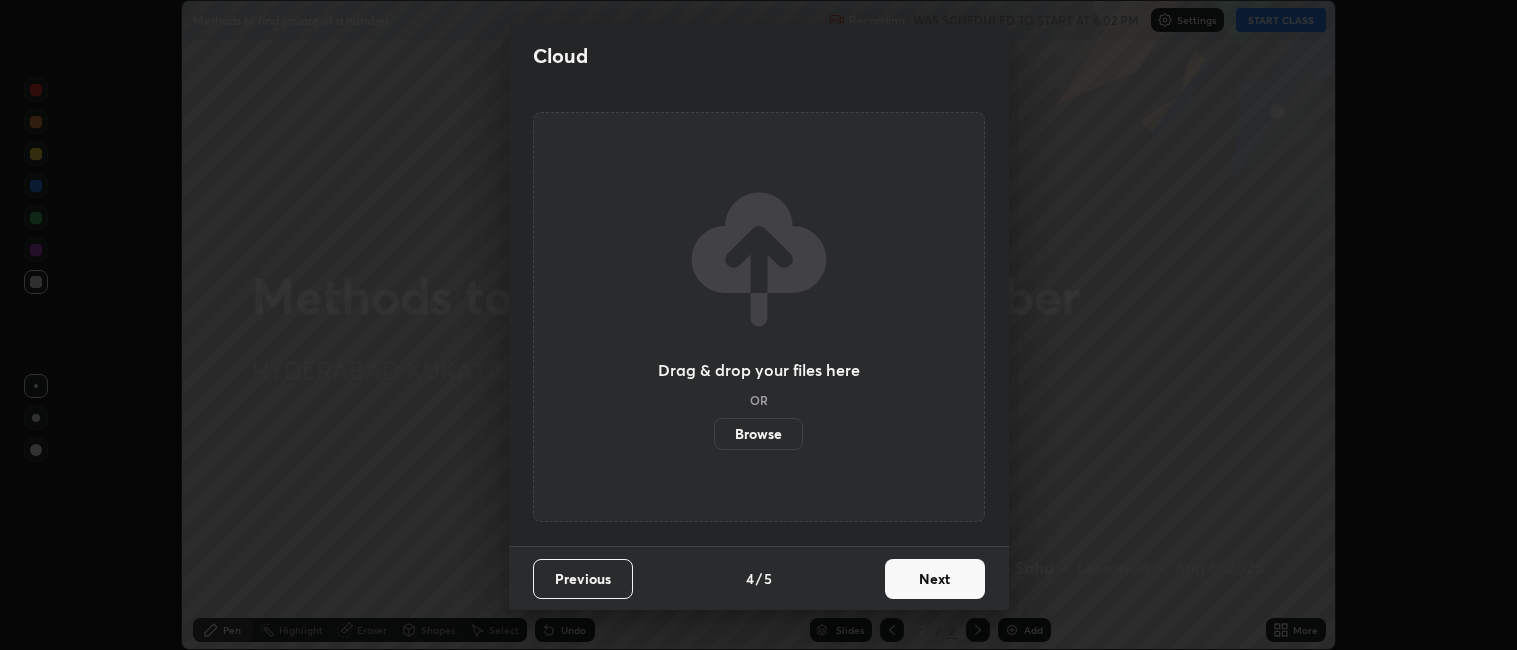 click on "Next" at bounding box center [935, 579] 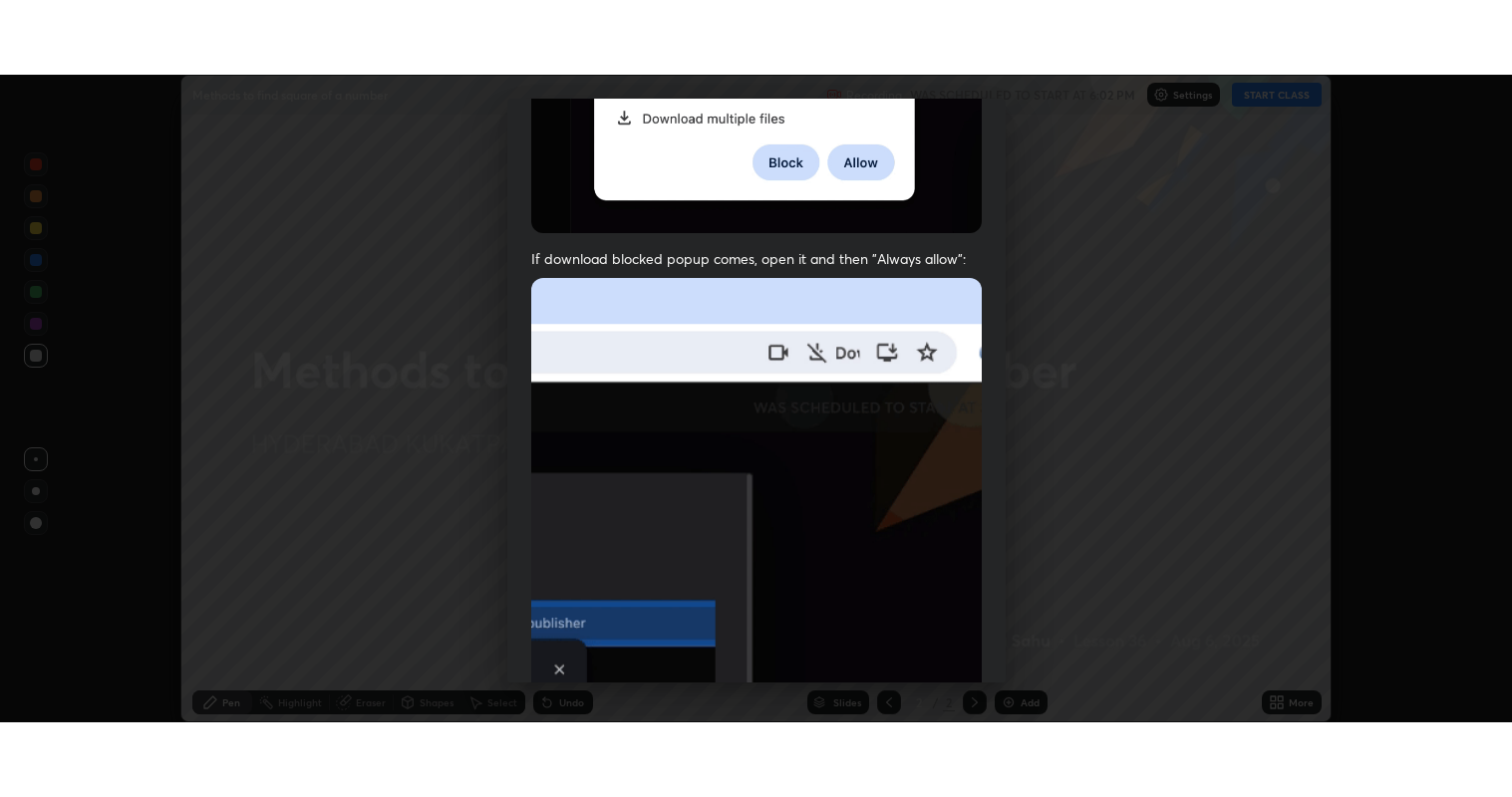 scroll, scrollTop: 411, scrollLeft: 0, axis: vertical 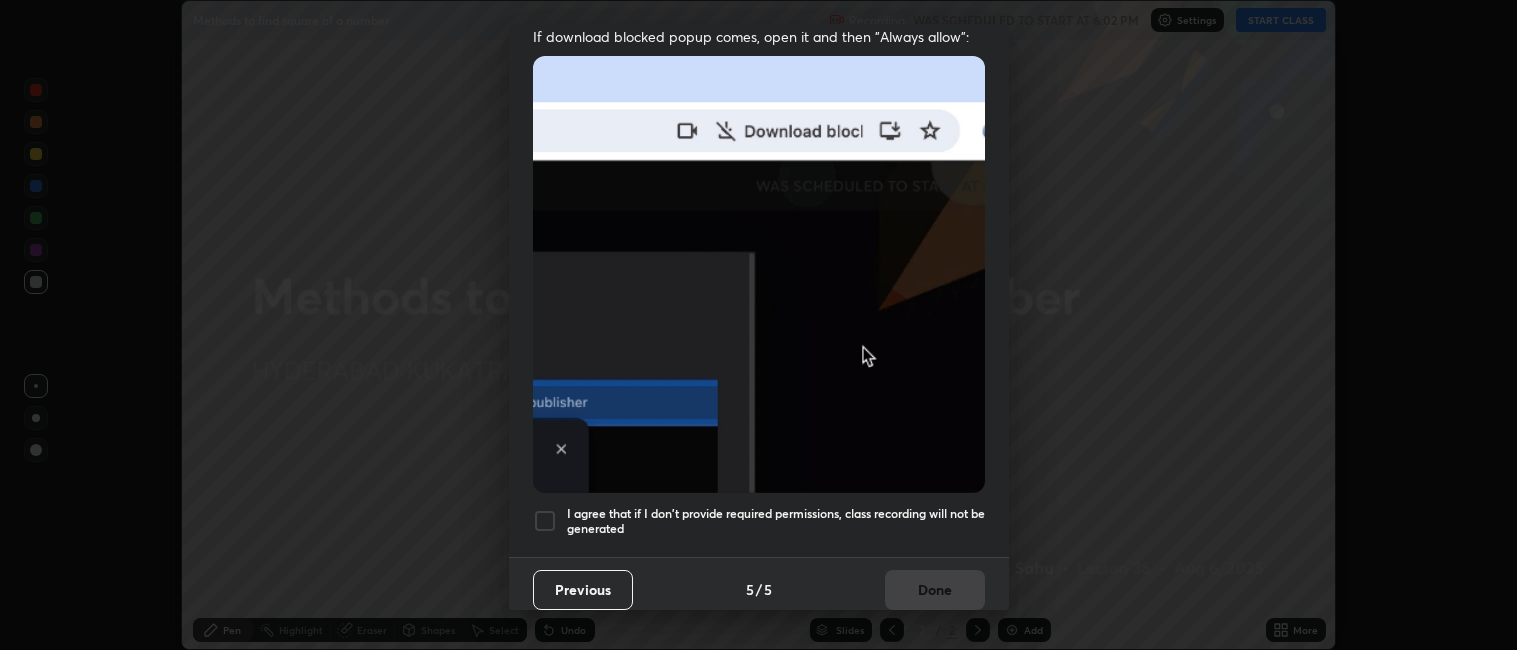 click at bounding box center (545, 521) 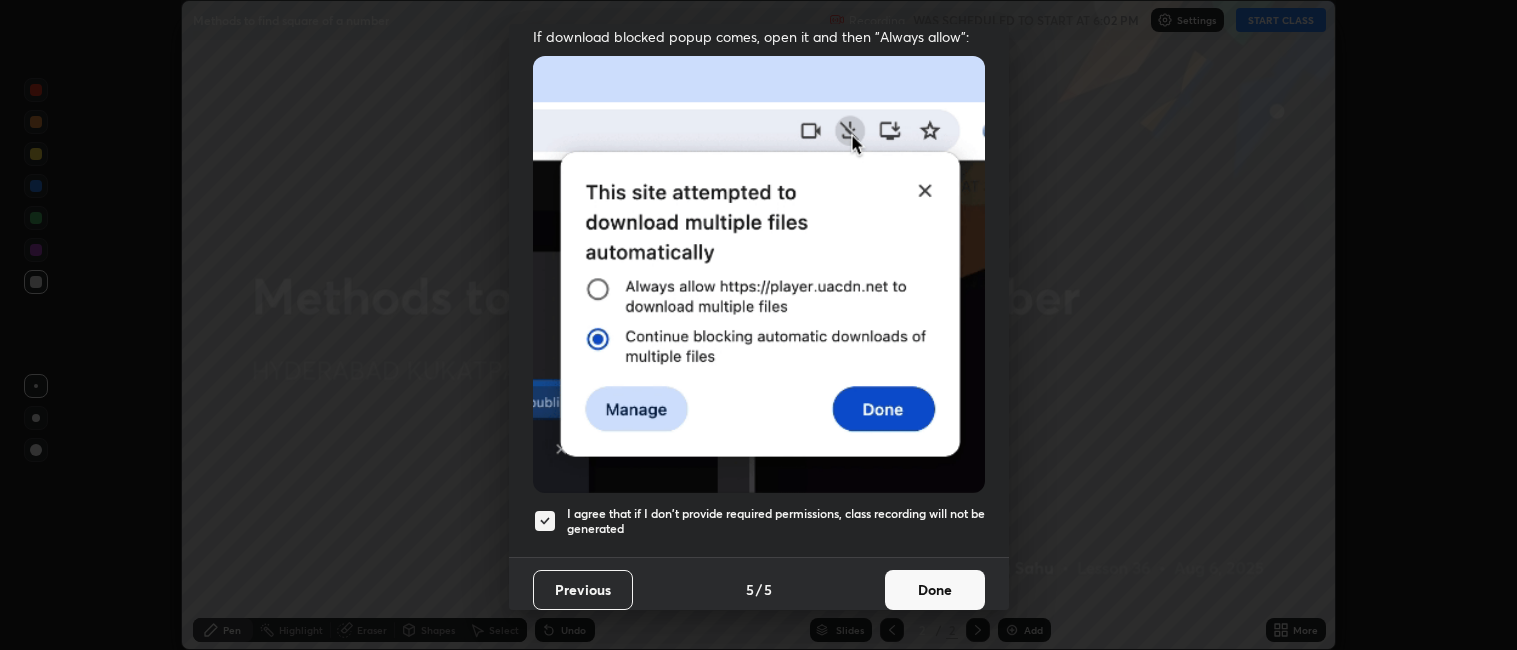 click on "Done" at bounding box center [935, 590] 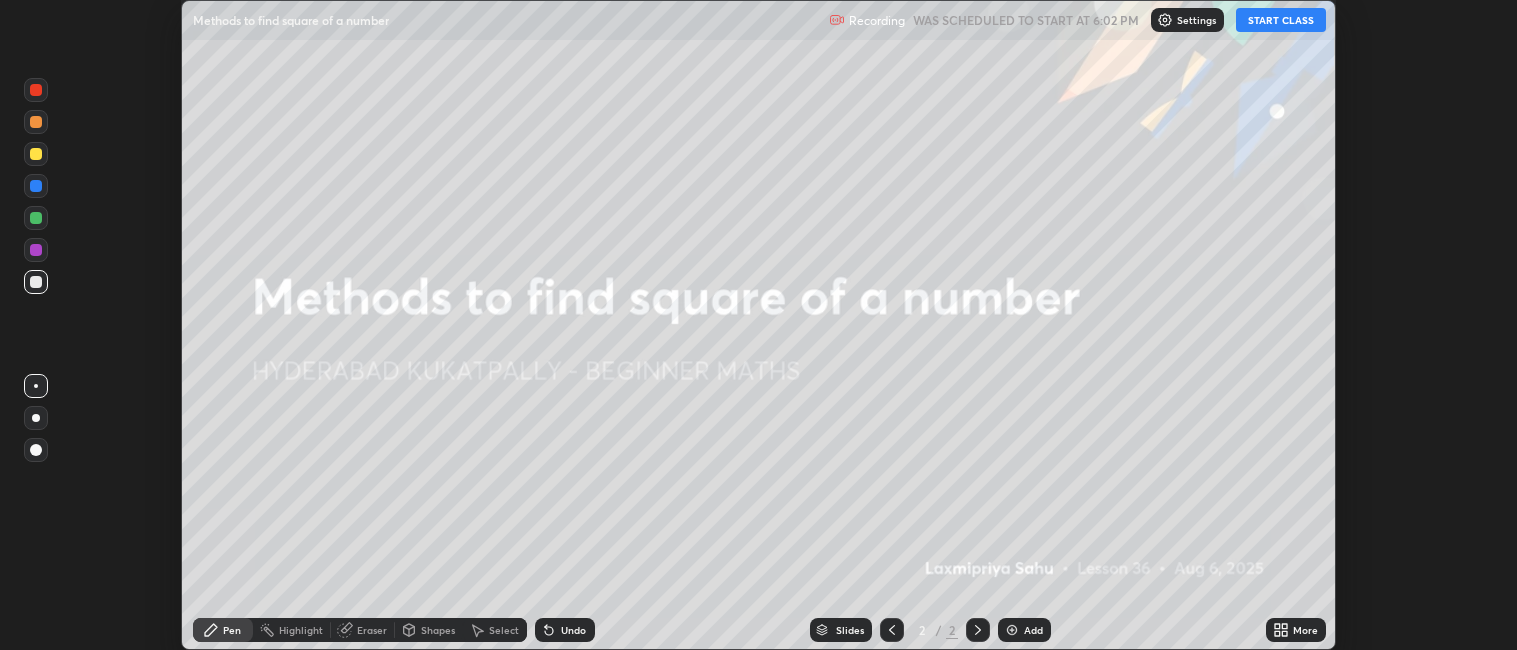 click on "START CLASS" at bounding box center [1281, 20] 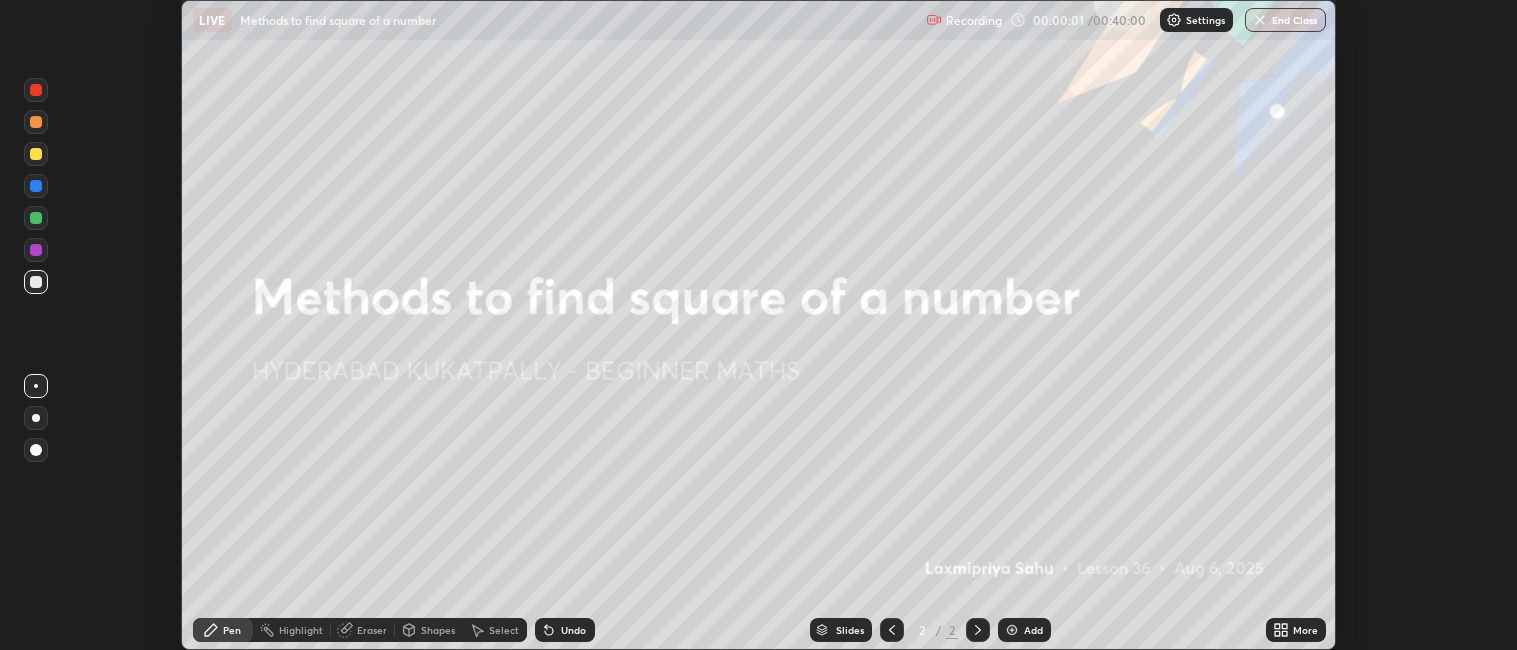 click 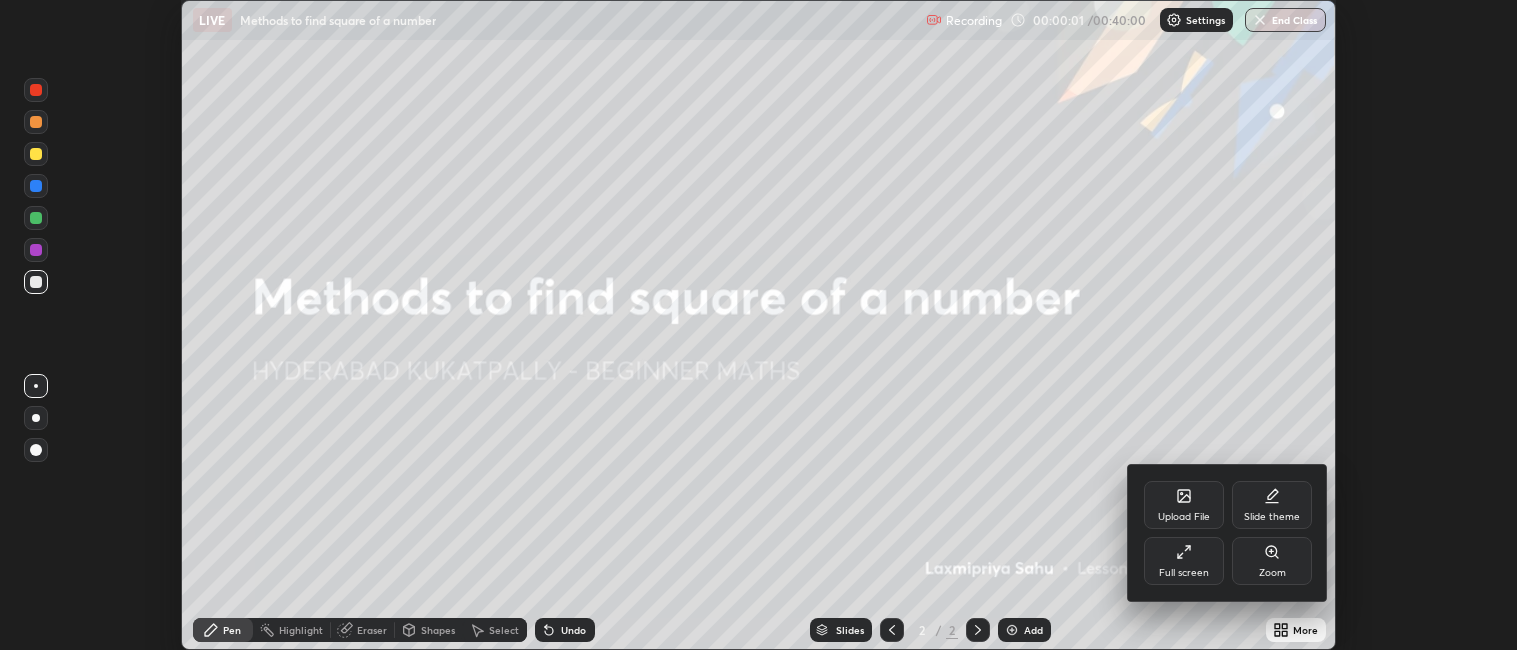 click on "Full screen" at bounding box center (1184, 561) 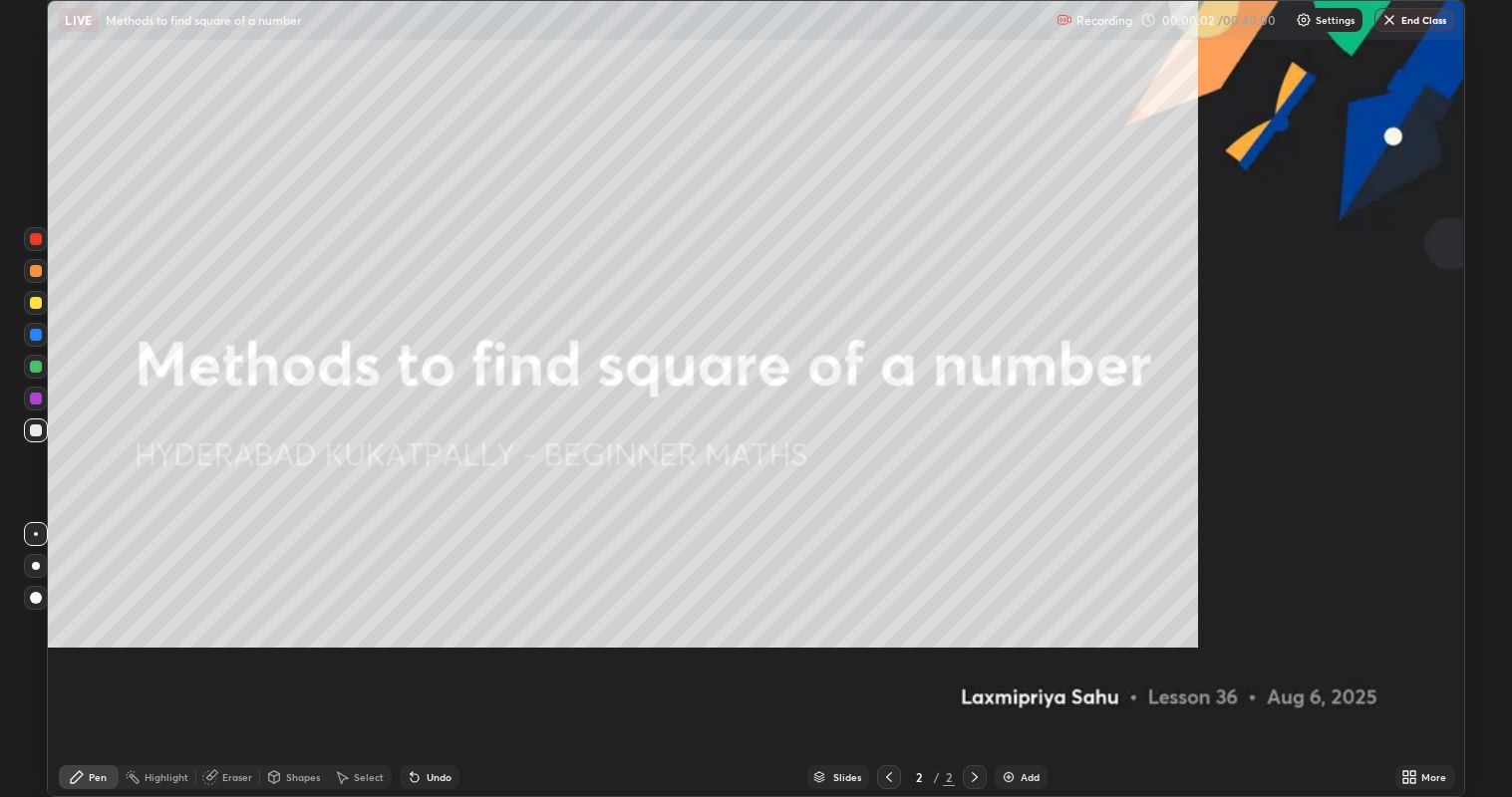 scroll, scrollTop: 98828, scrollLeft: 98157, axis: both 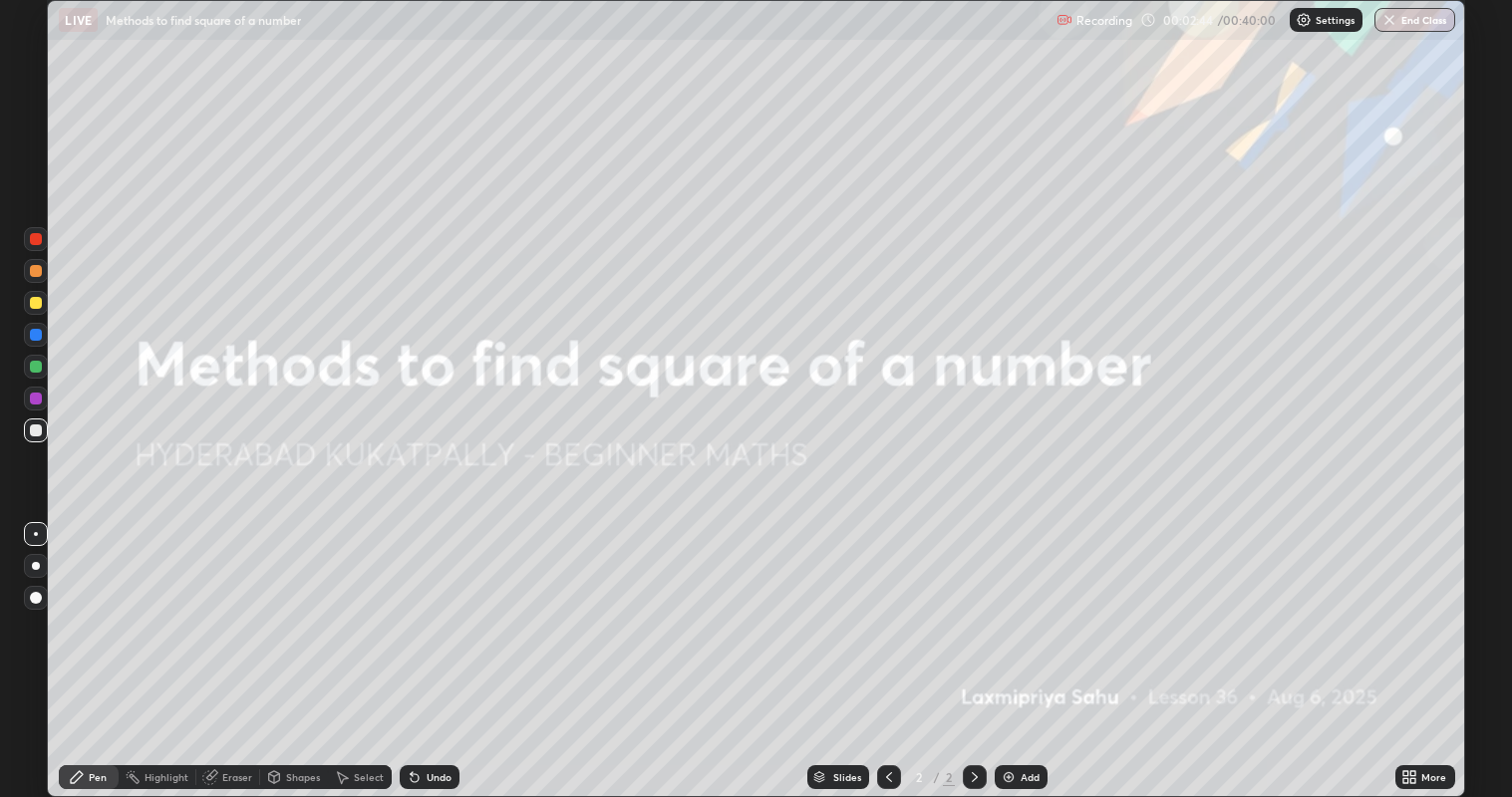 click at bounding box center [975, 777] 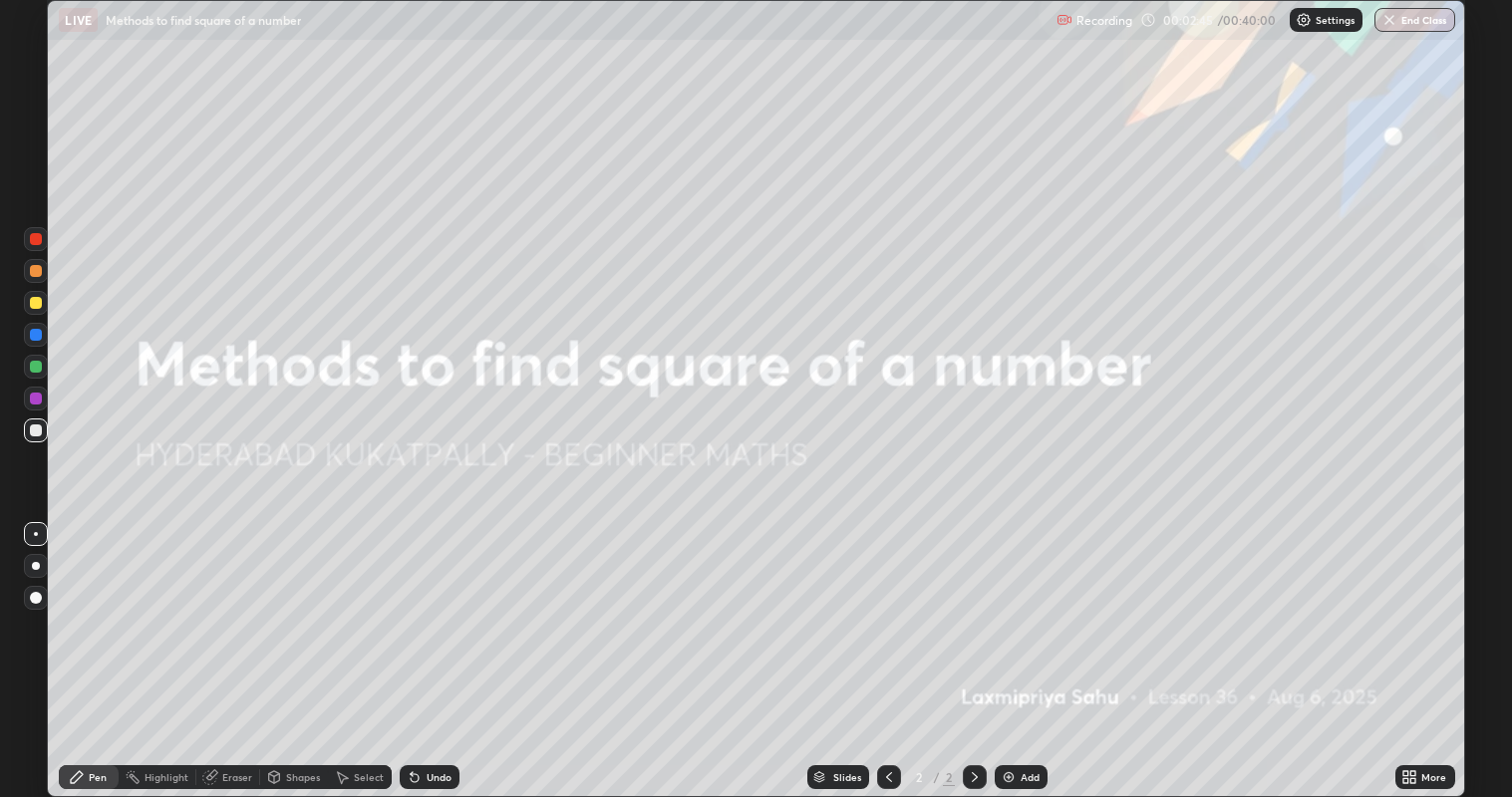 click on "Add" at bounding box center (1021, 777) 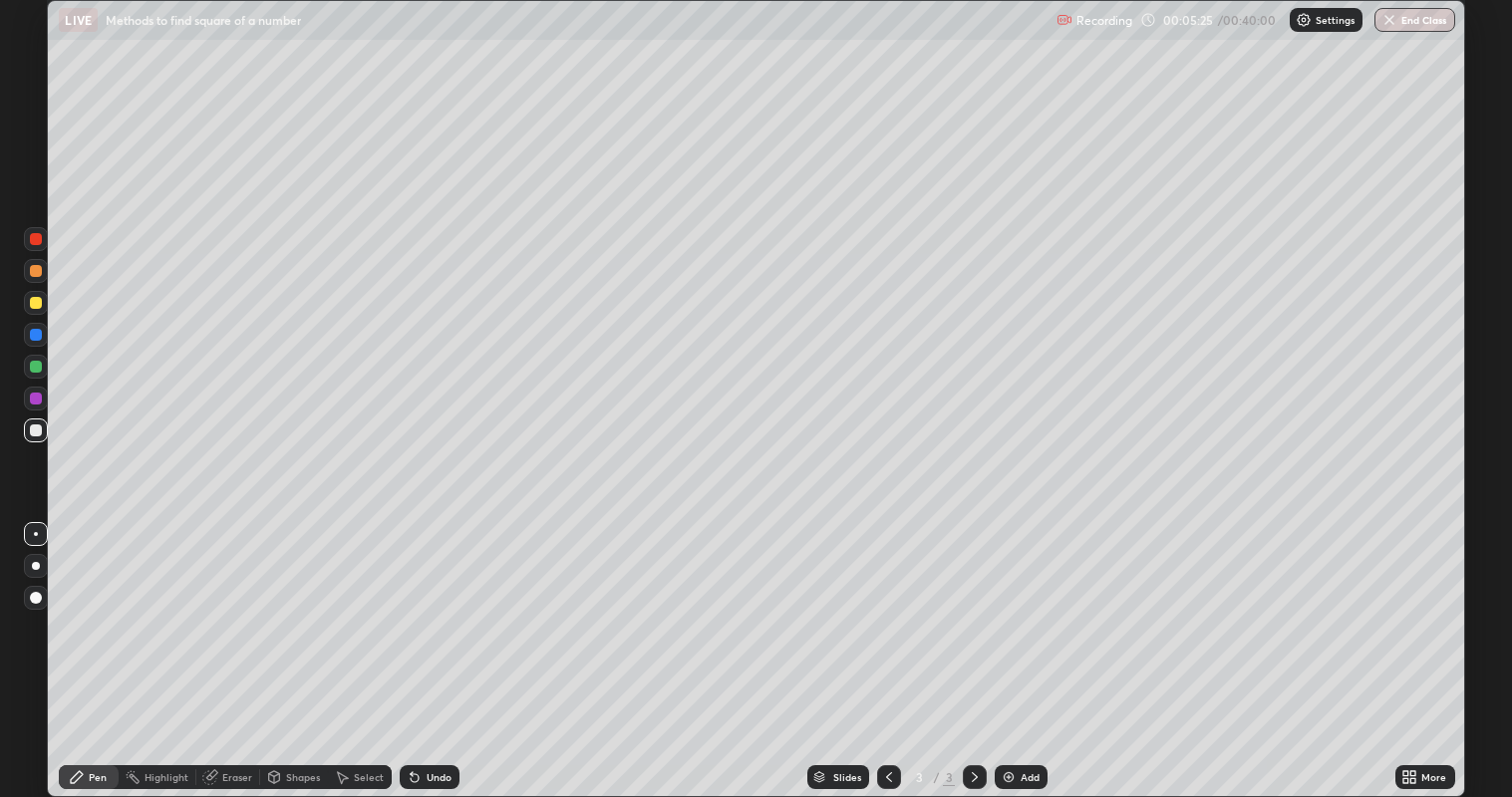 click on "Undo" at bounding box center [439, 777] 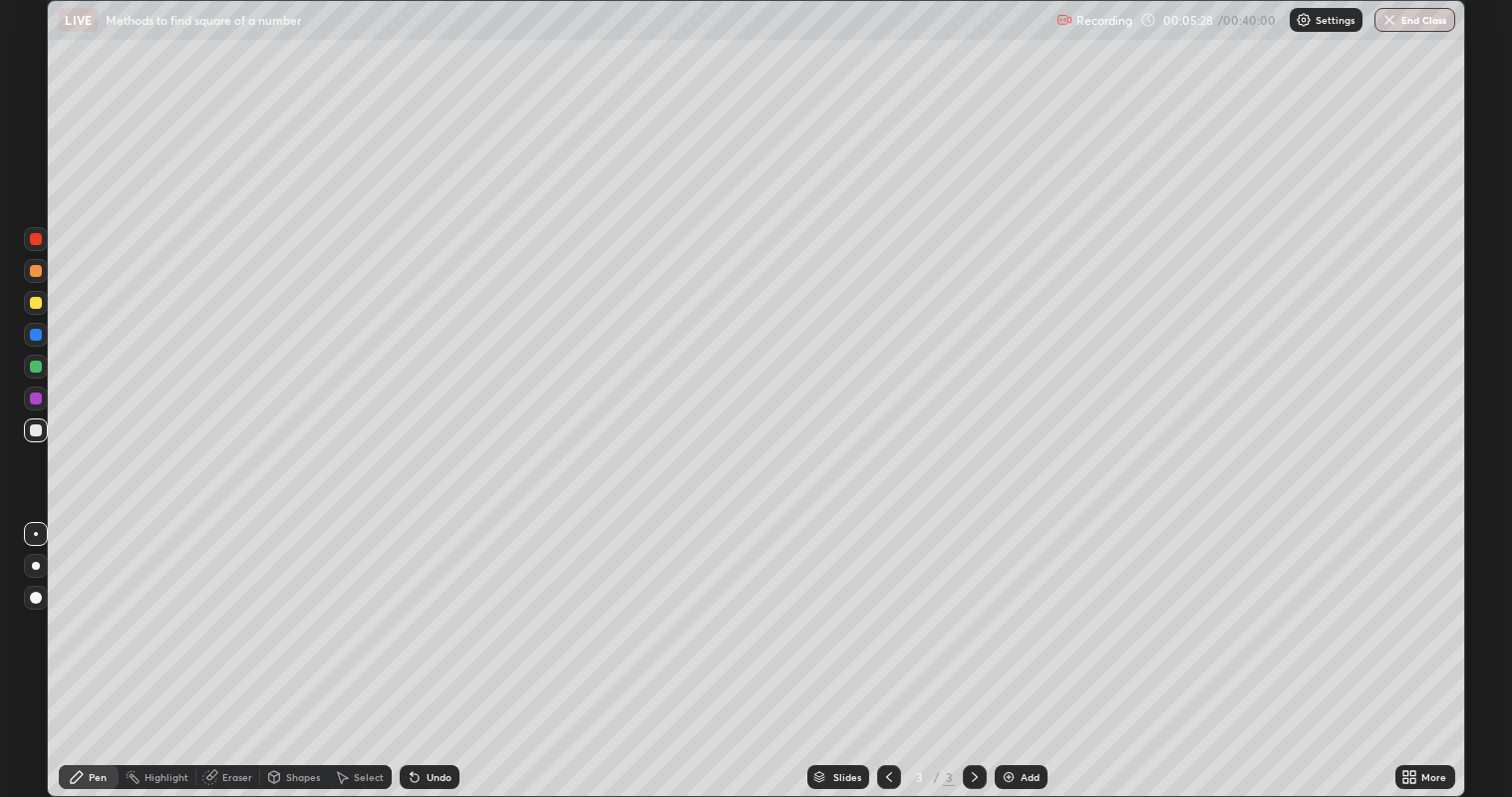 click on "Eraser" at bounding box center [228, 777] 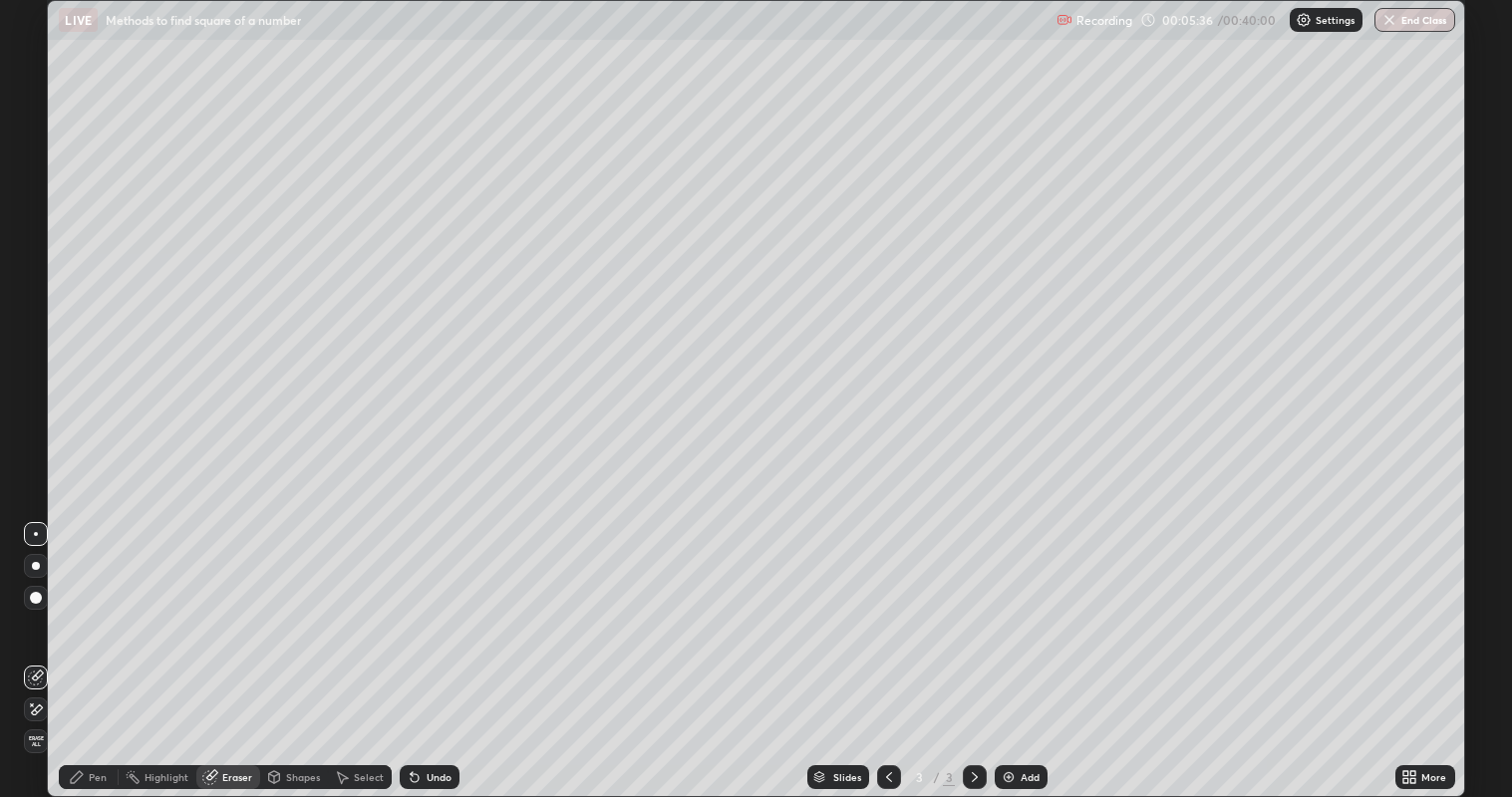 click on "Pen" at bounding box center (98, 777) 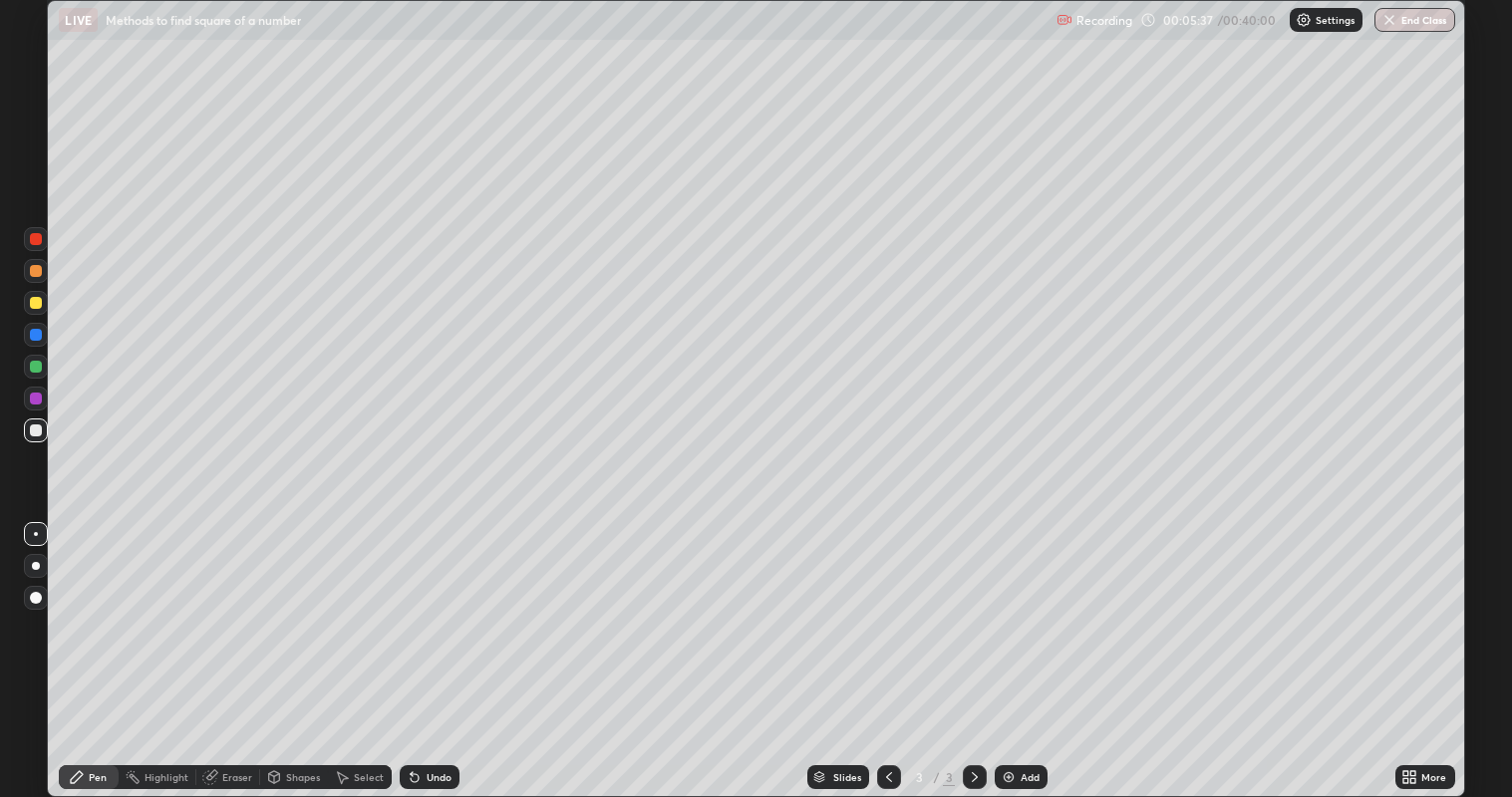 click at bounding box center (36, 398) 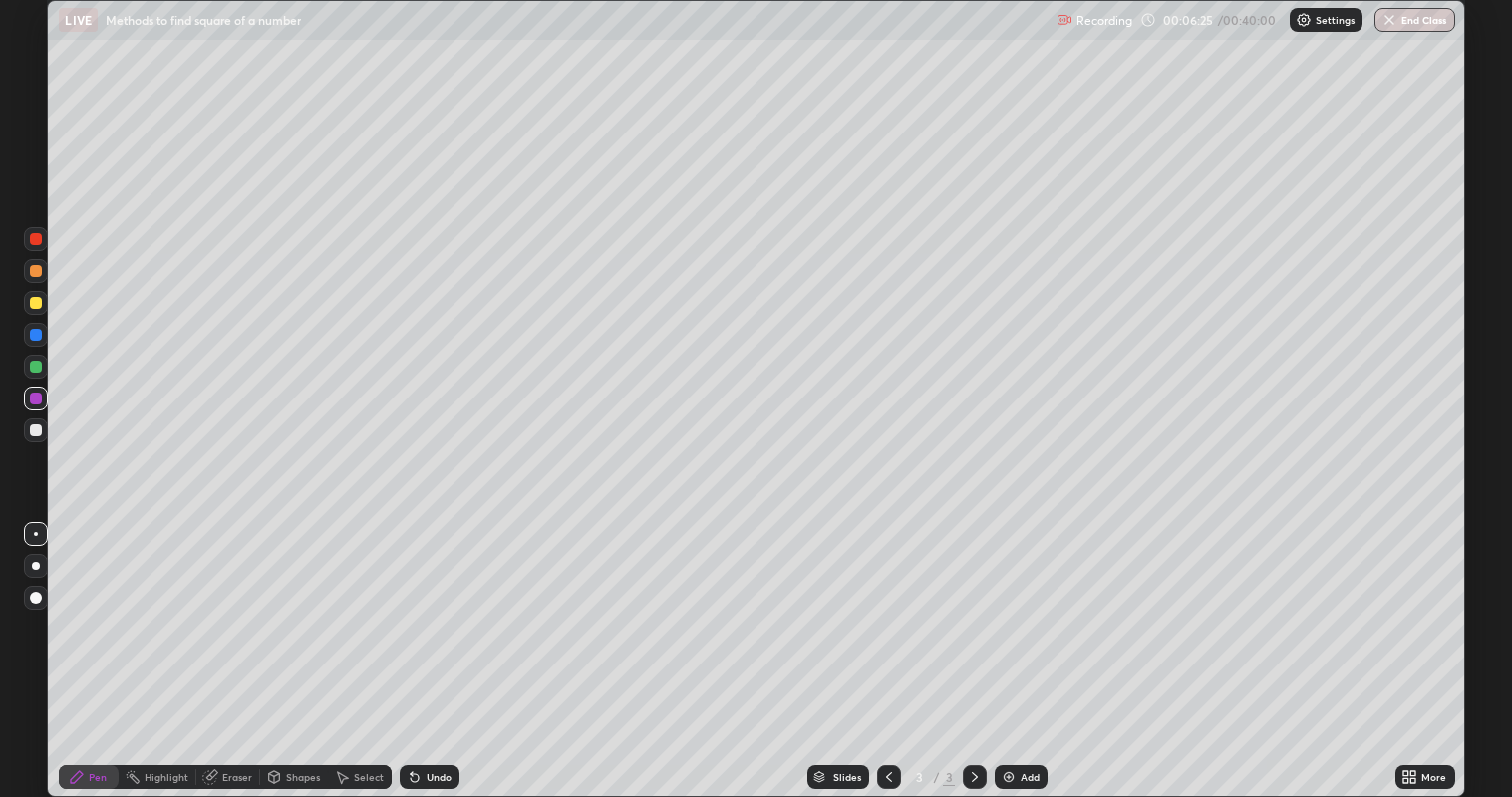 click 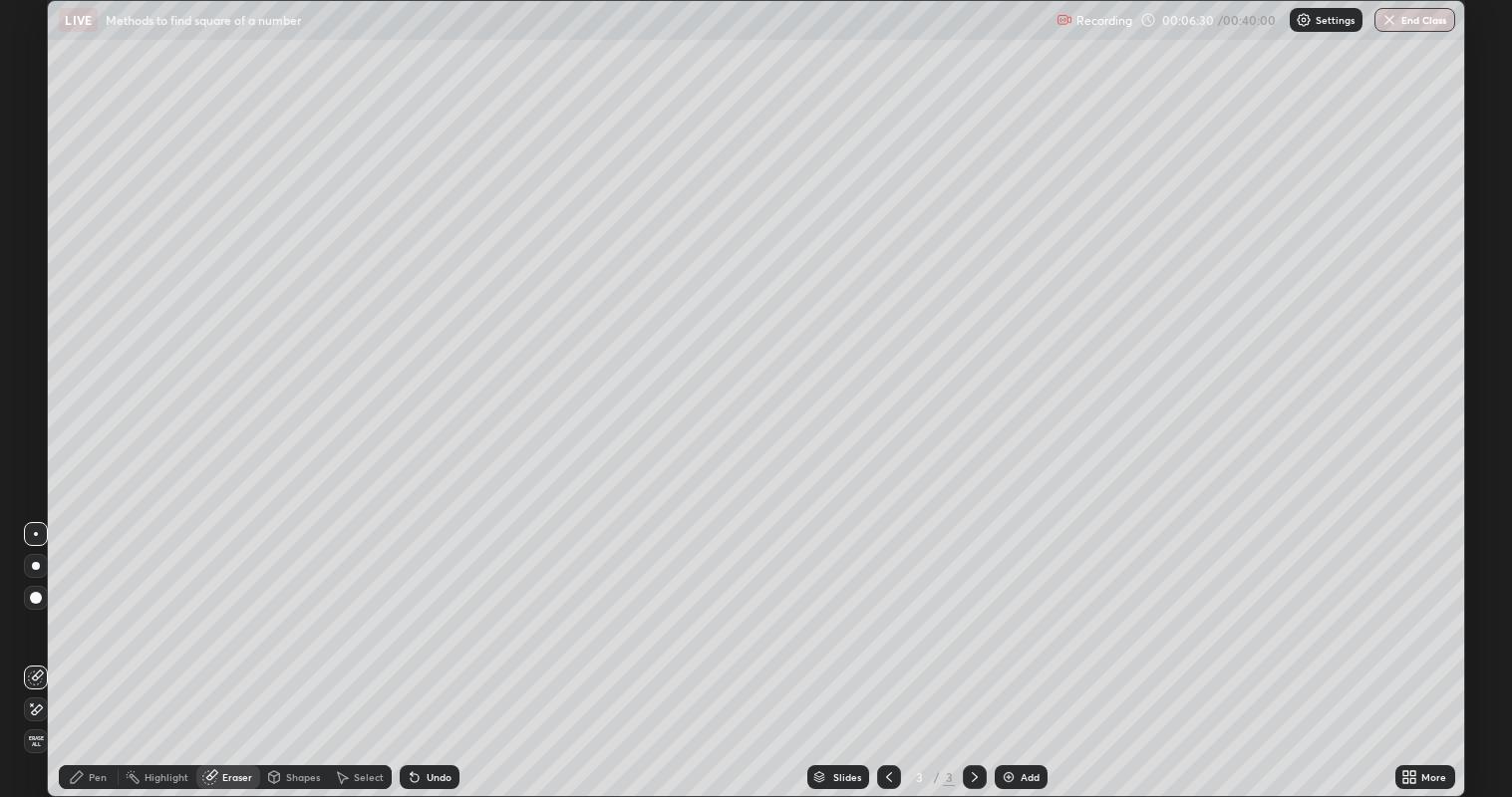 click on "Pen" at bounding box center [89, 777] 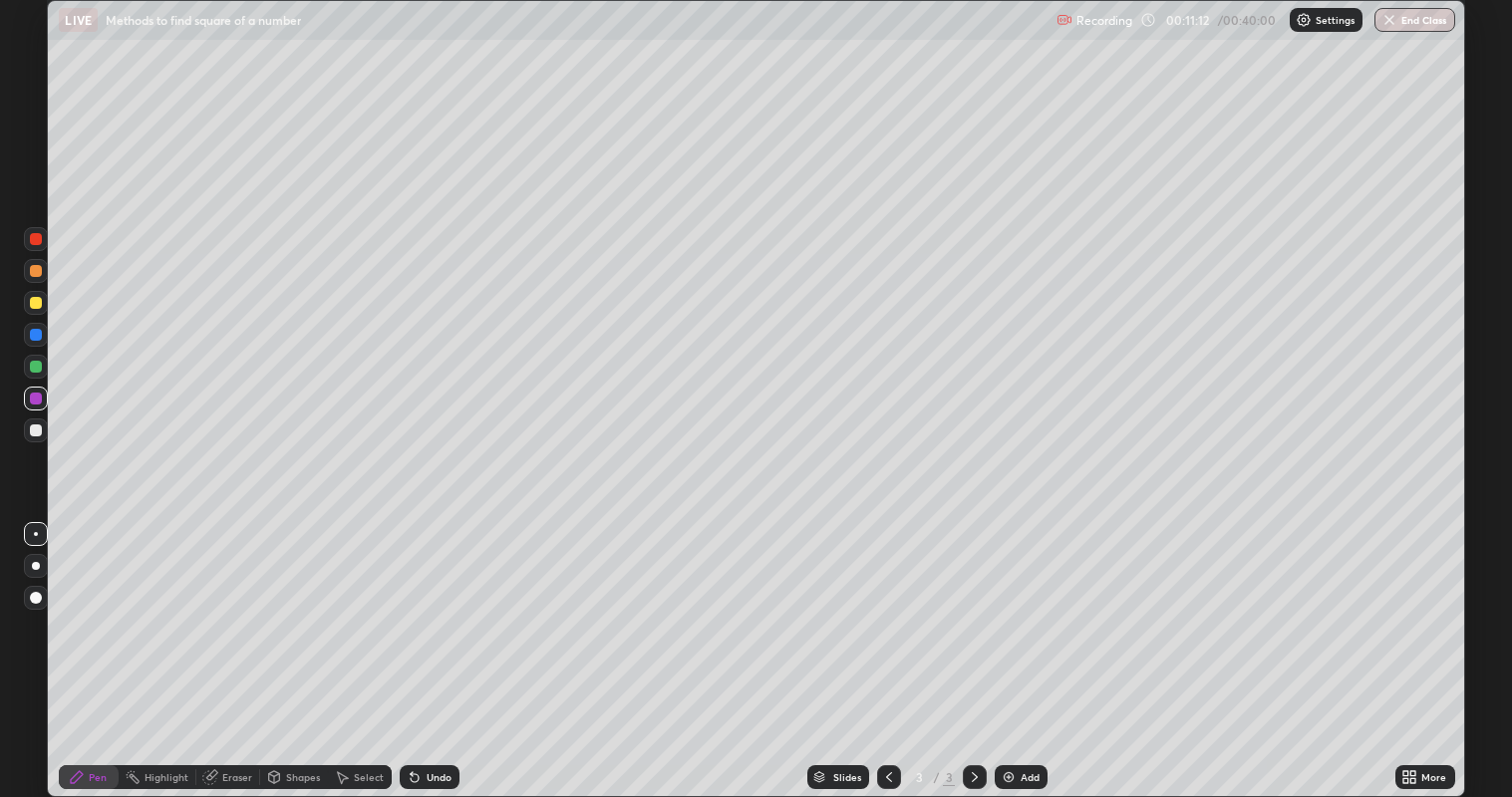 click 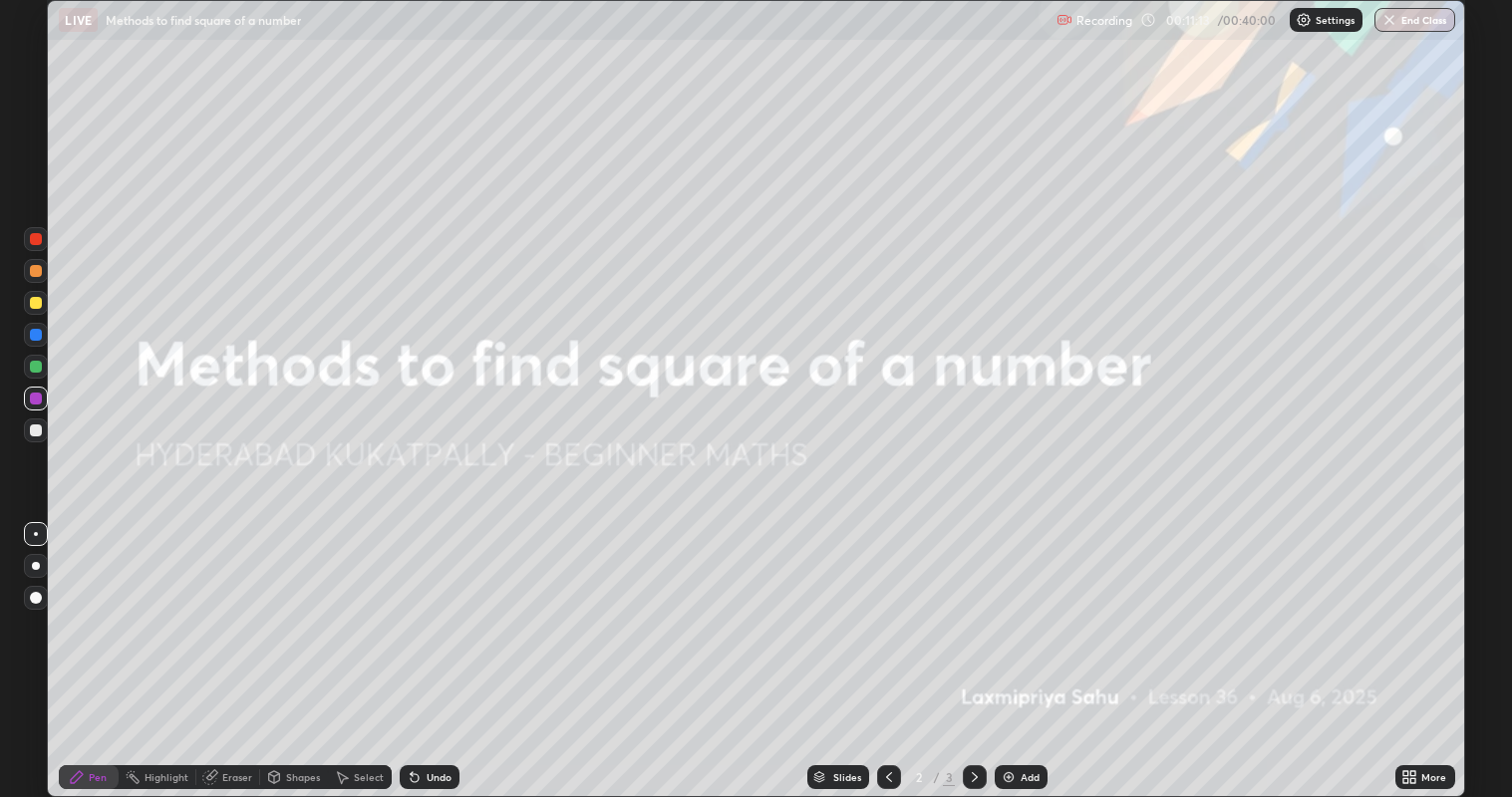 click at bounding box center (975, 777) 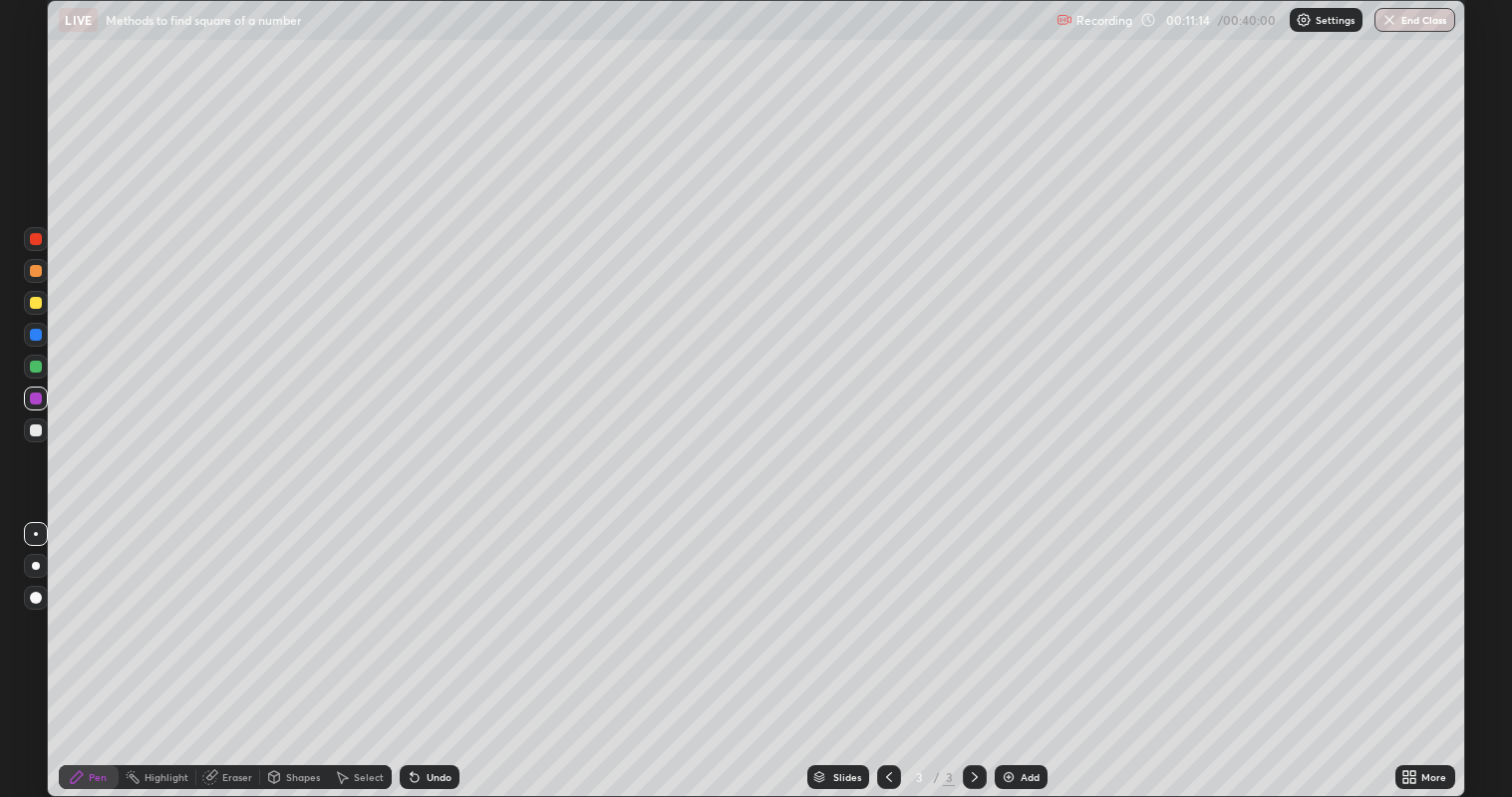 click 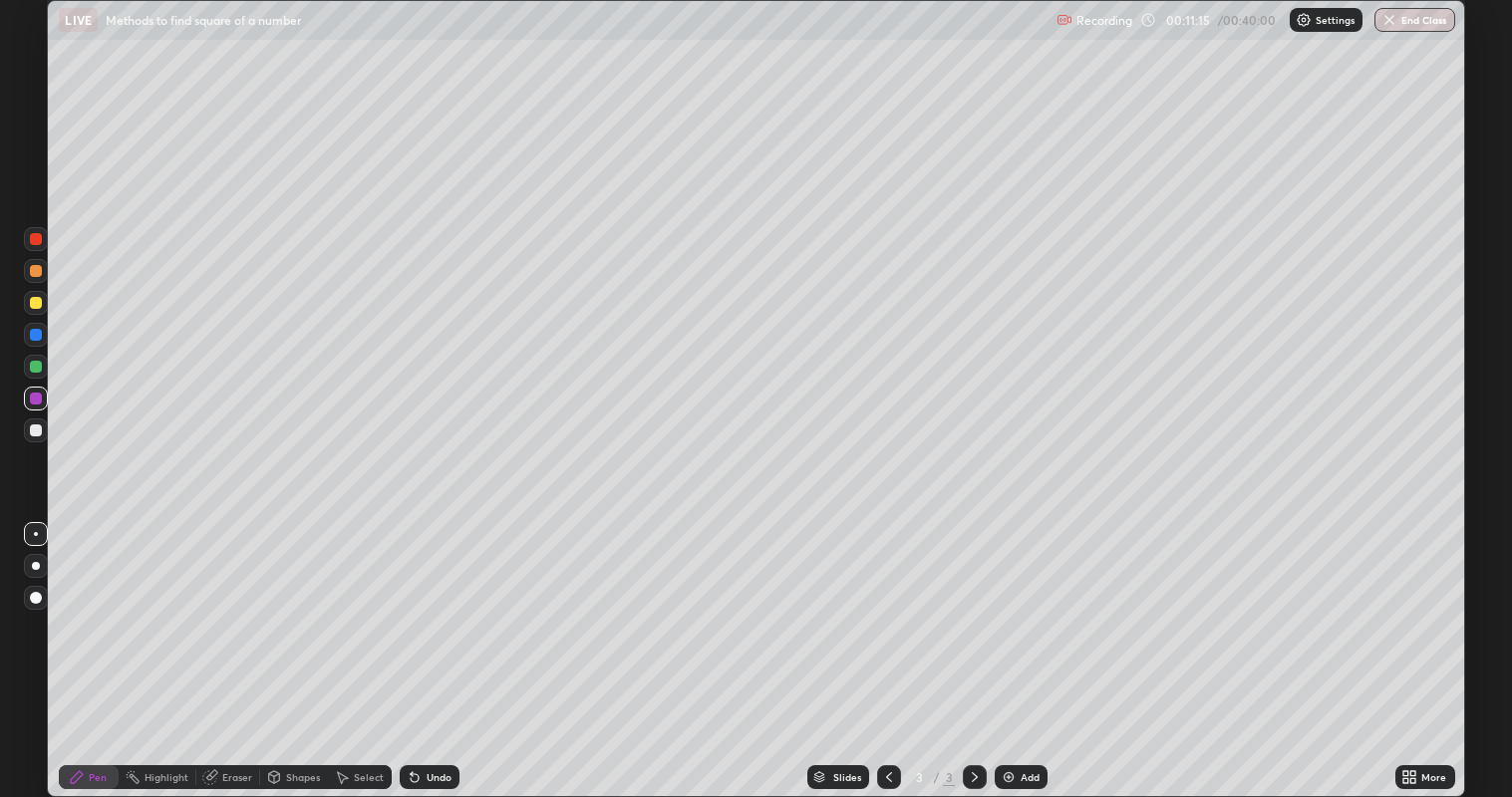click at bounding box center (1009, 777) 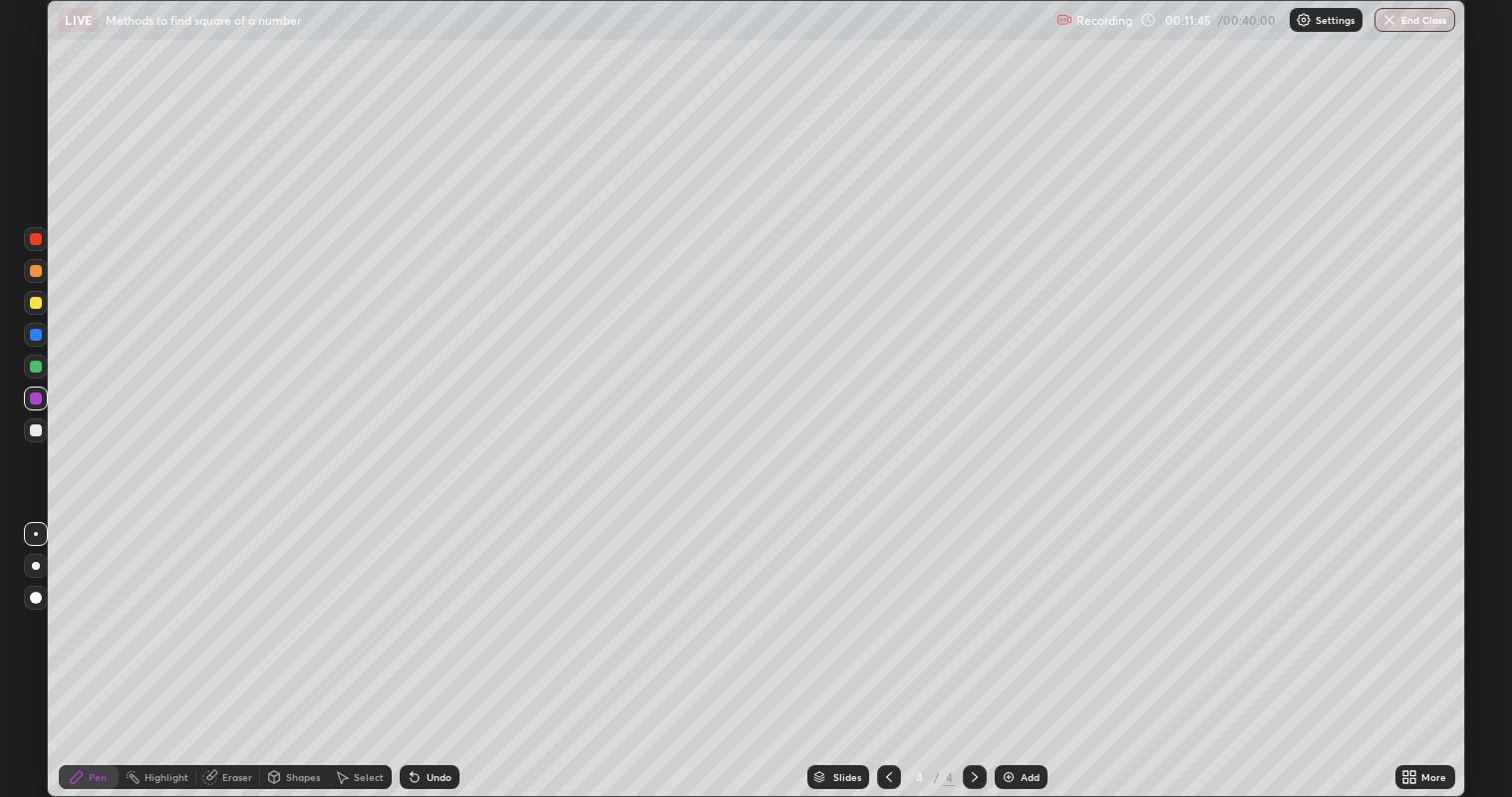 click at bounding box center (36, 598) 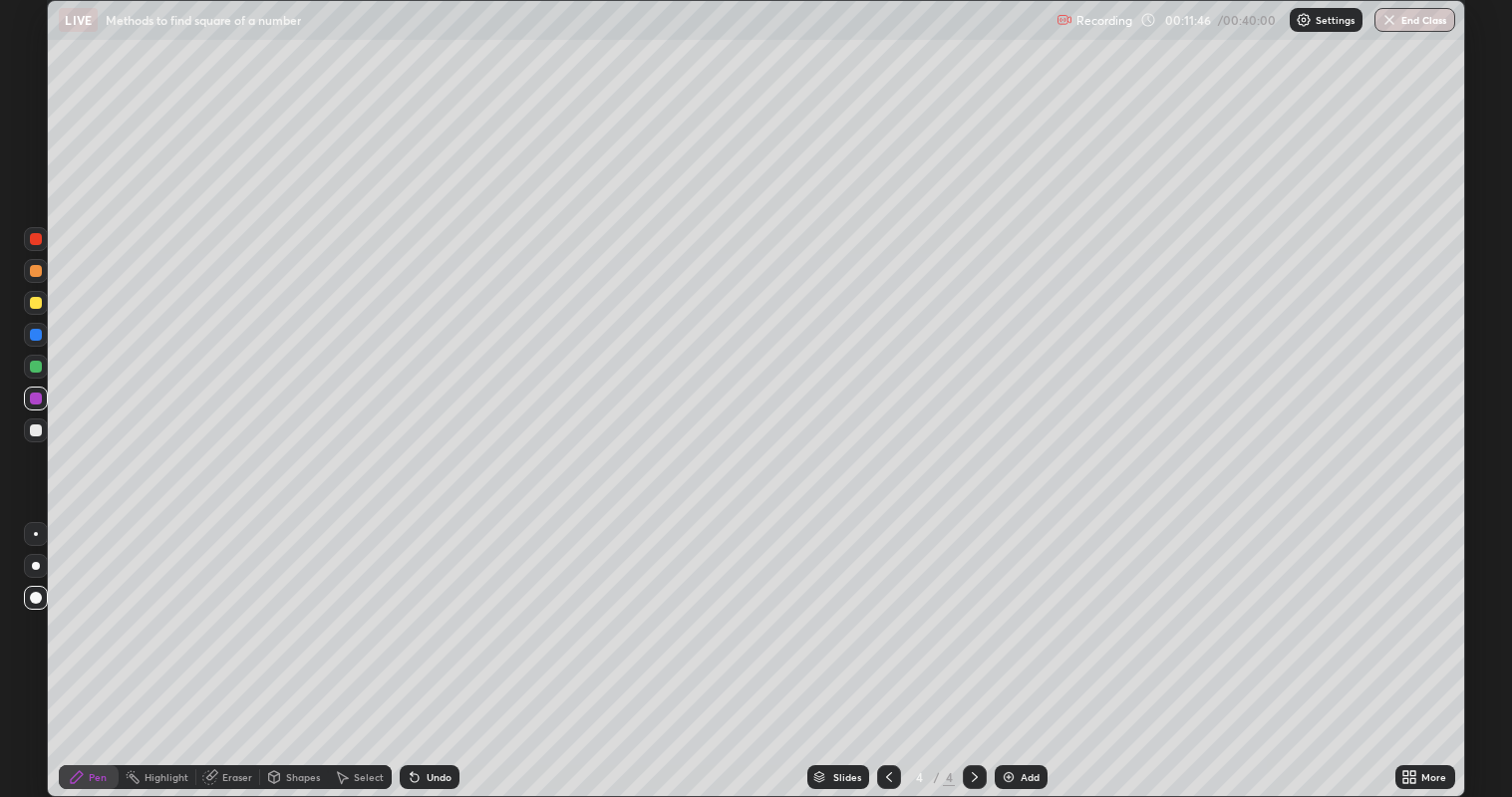 click at bounding box center (36, 566) 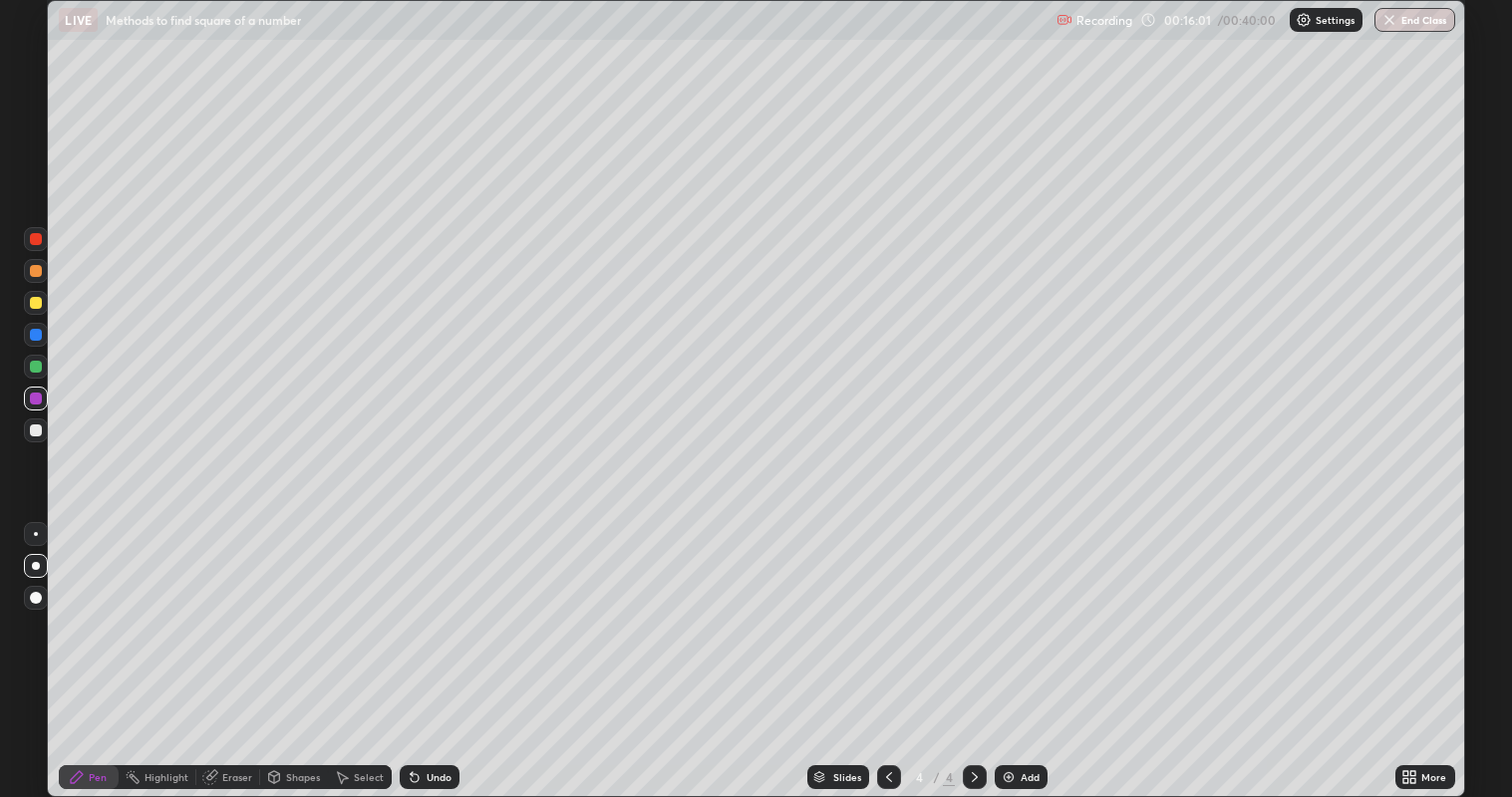 click at bounding box center (36, 303) 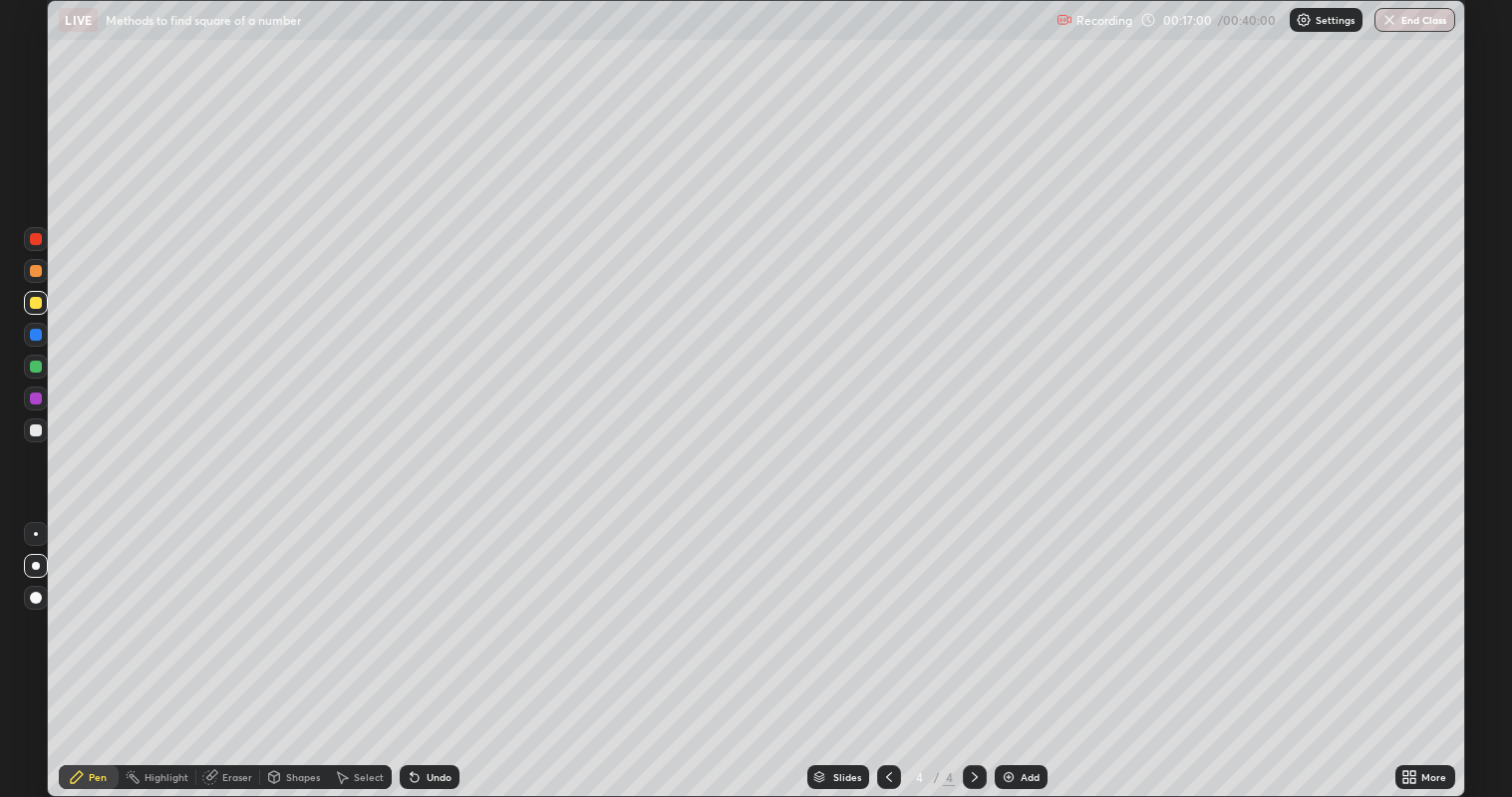 click at bounding box center [1009, 777] 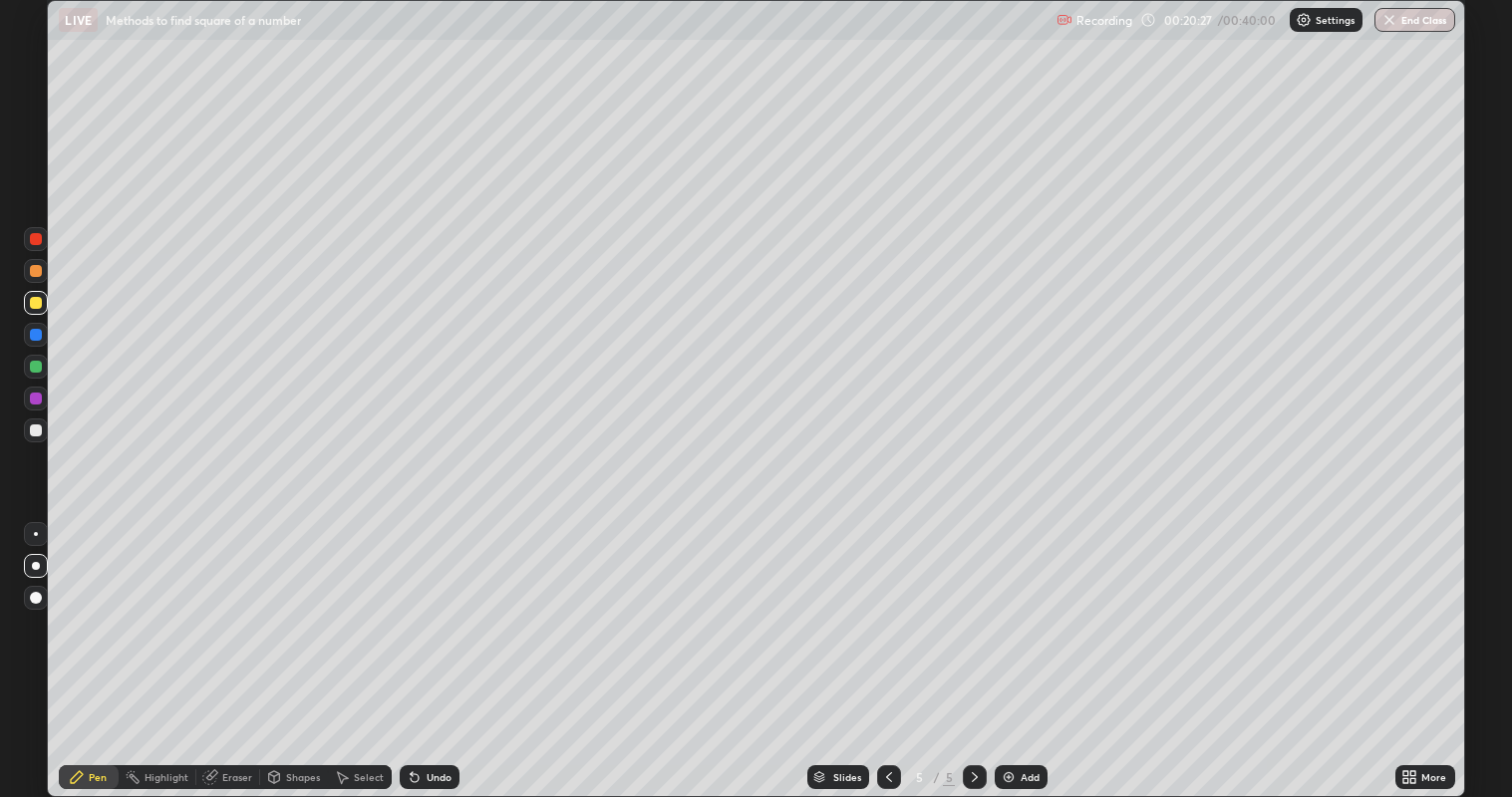 click on "Slides 5 / 5 Add" at bounding box center [927, 777] 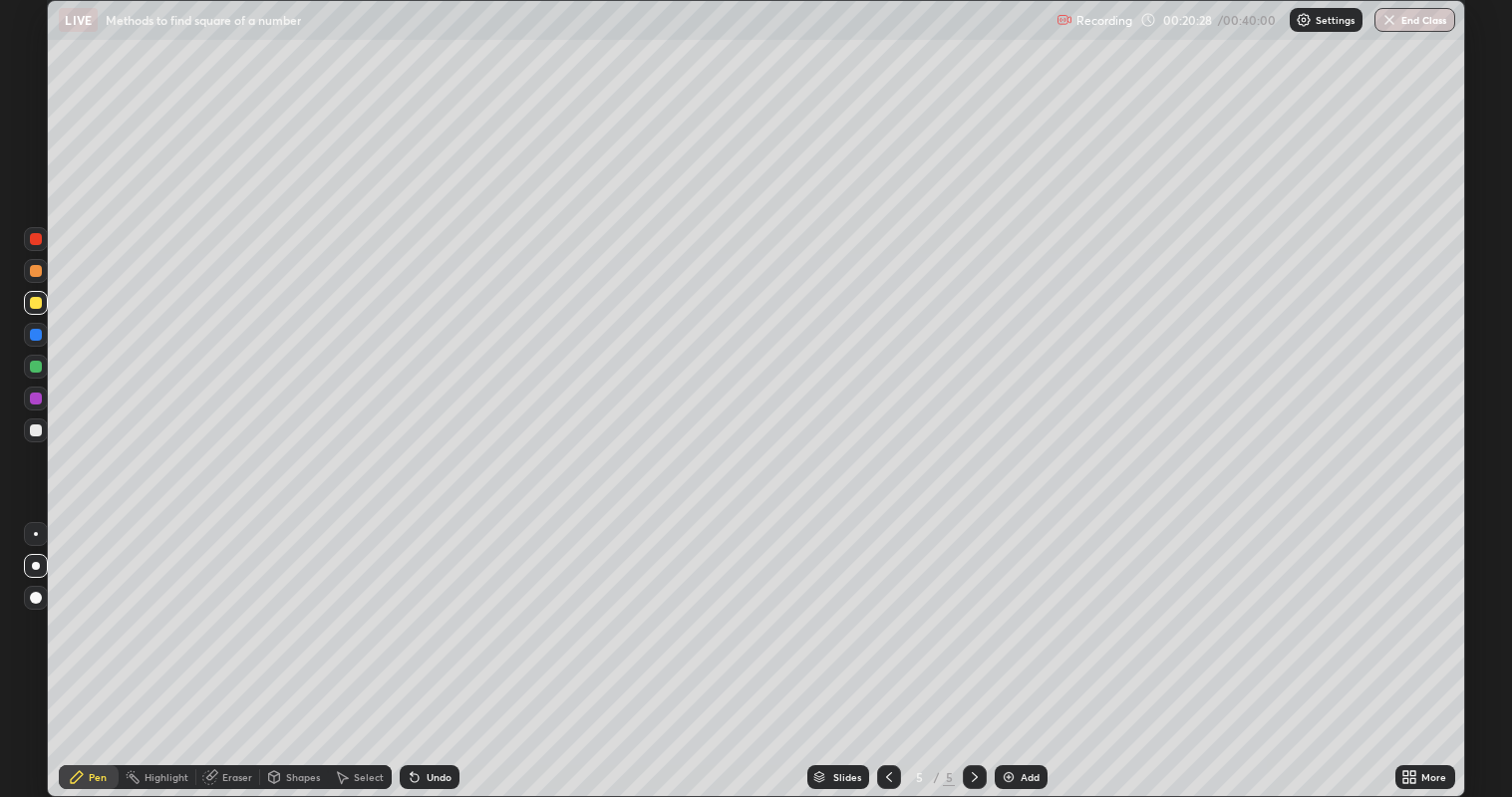 click on "Slides 5 / 5 Add" at bounding box center [927, 777] 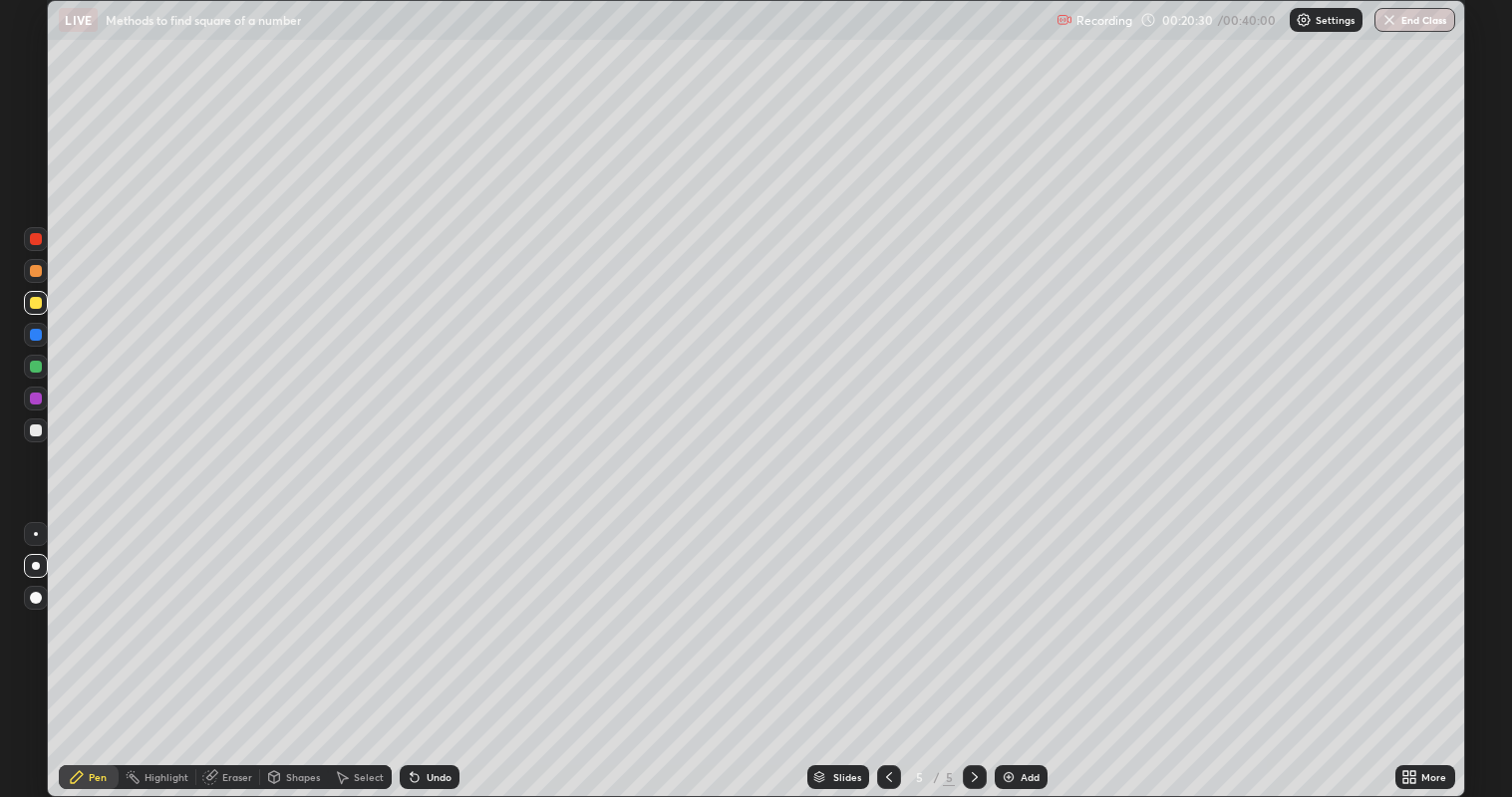 click on "Slides 5 / 5 Add" at bounding box center (927, 777) 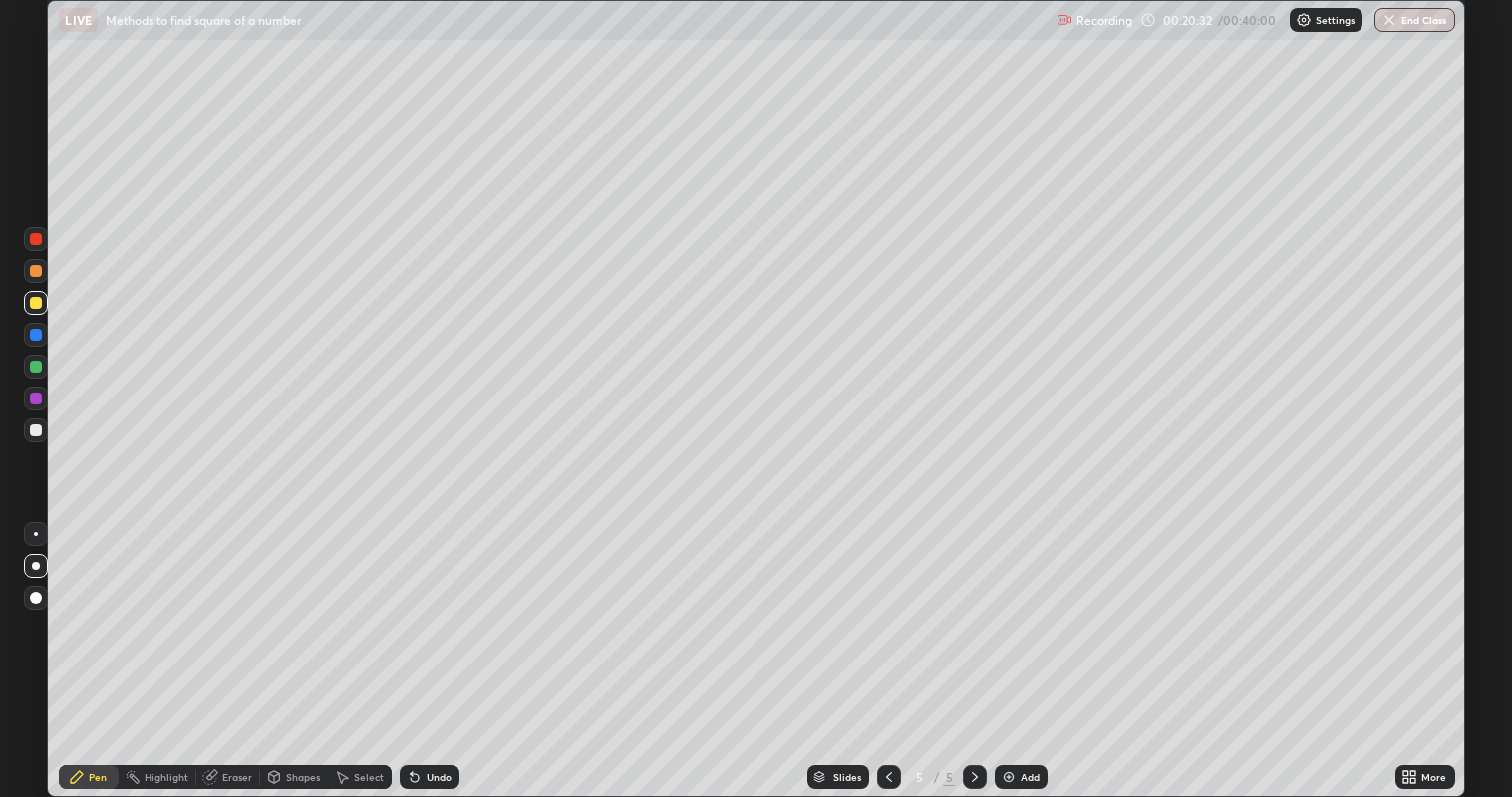 click on "Slides 5 / 5 Add" at bounding box center (927, 777) 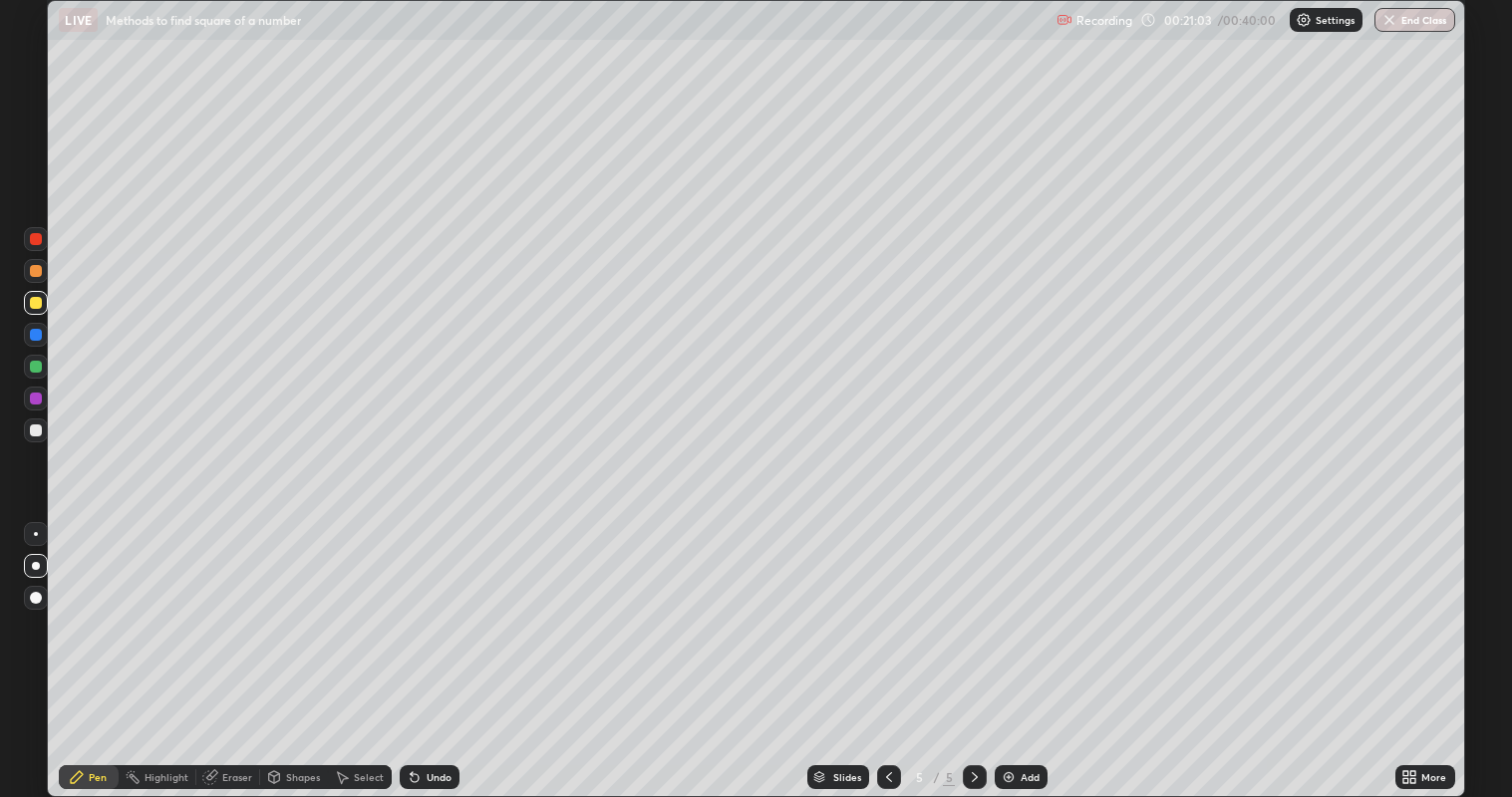 click on "Eraser" at bounding box center (237, 777) 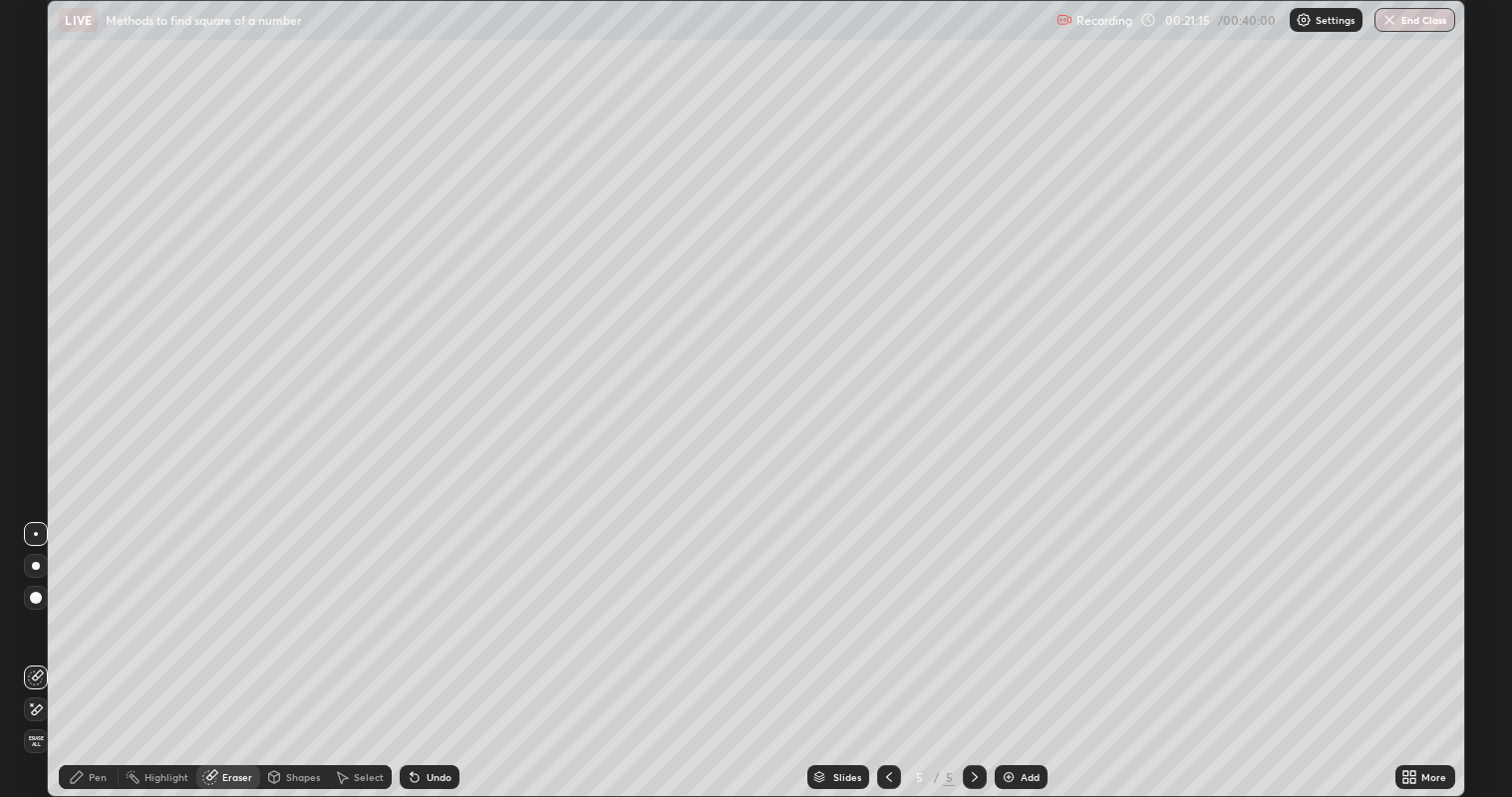 click on "Pen" at bounding box center [89, 777] 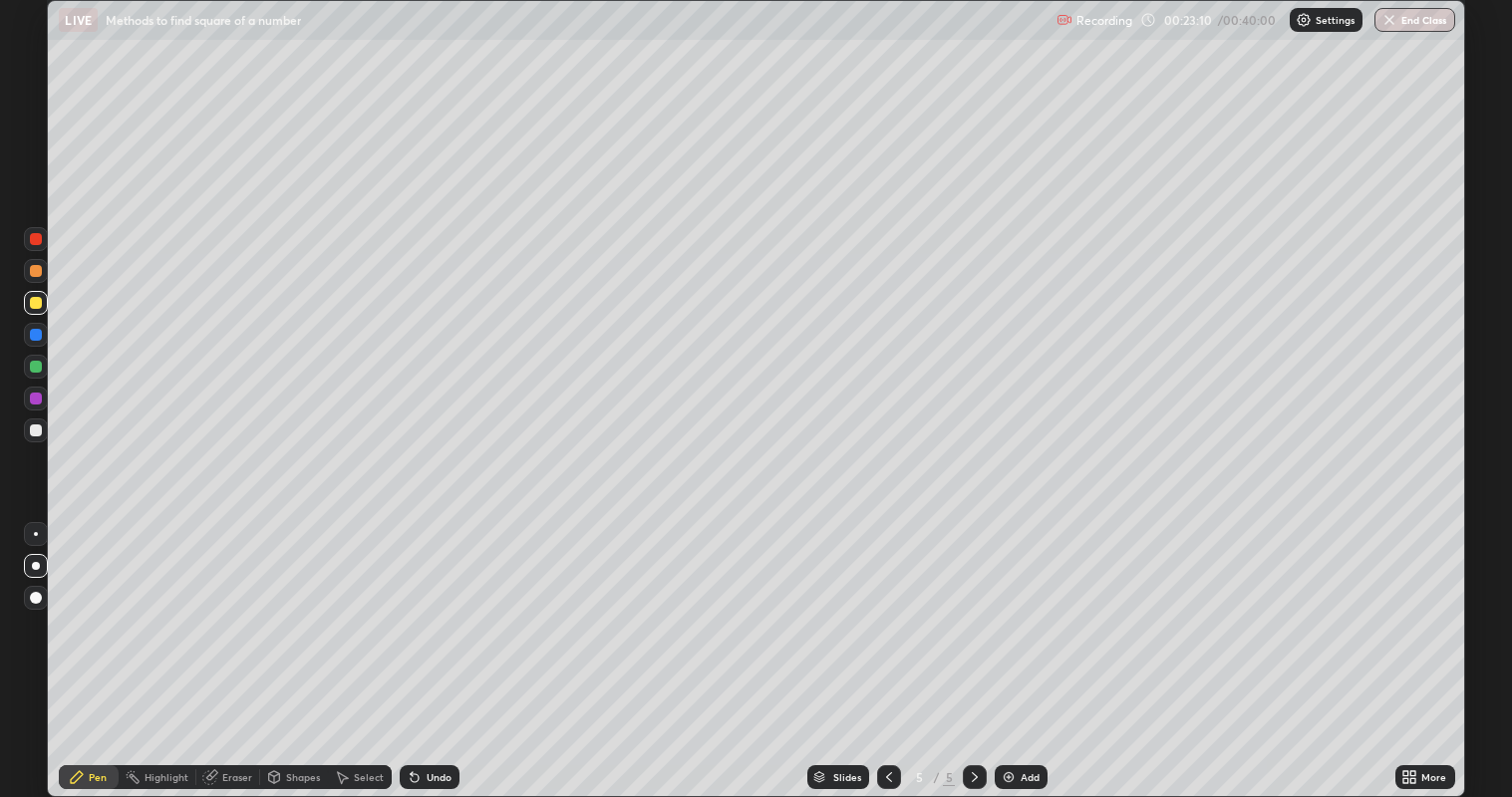 click at bounding box center [1009, 777] 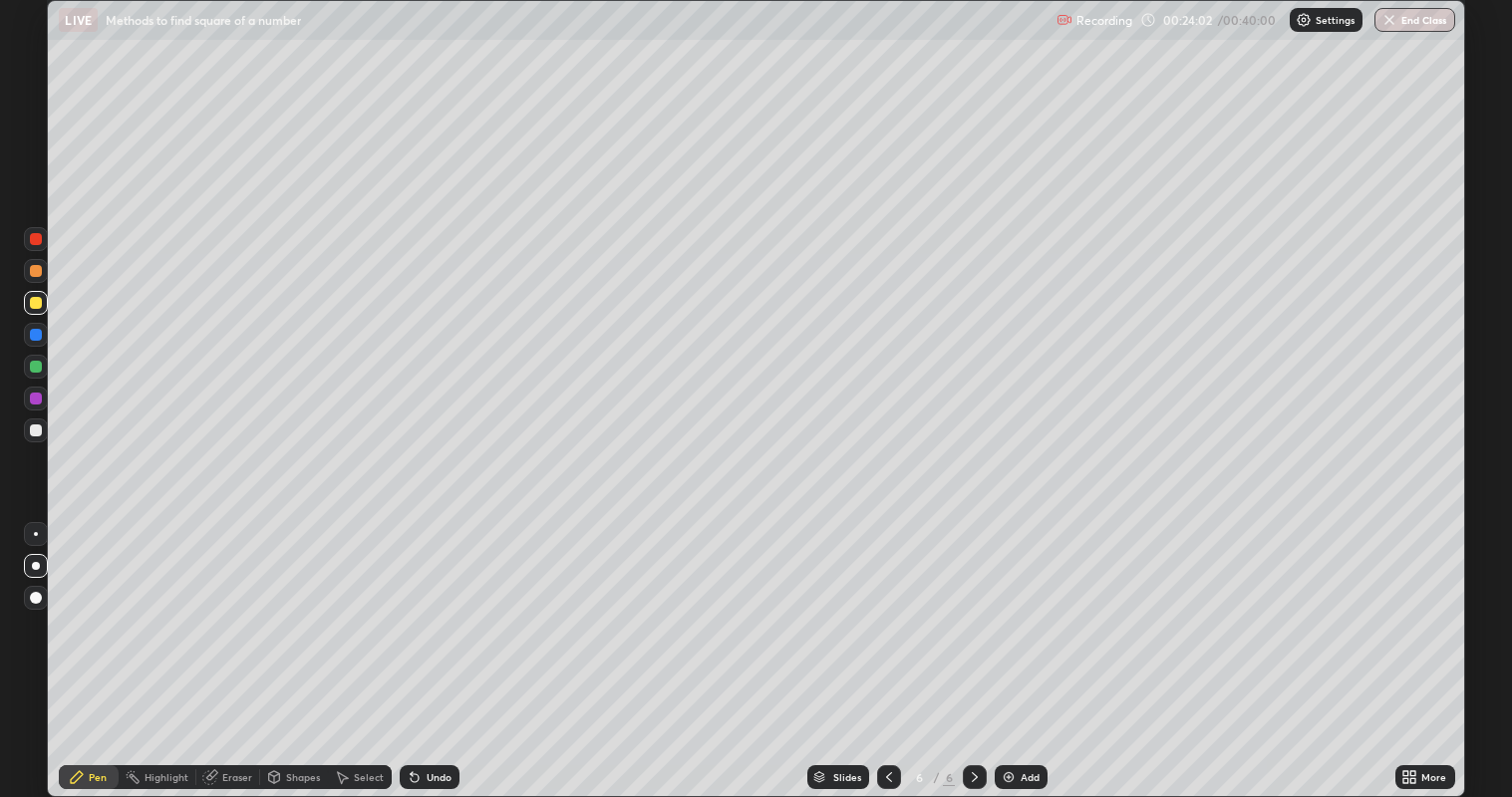 click 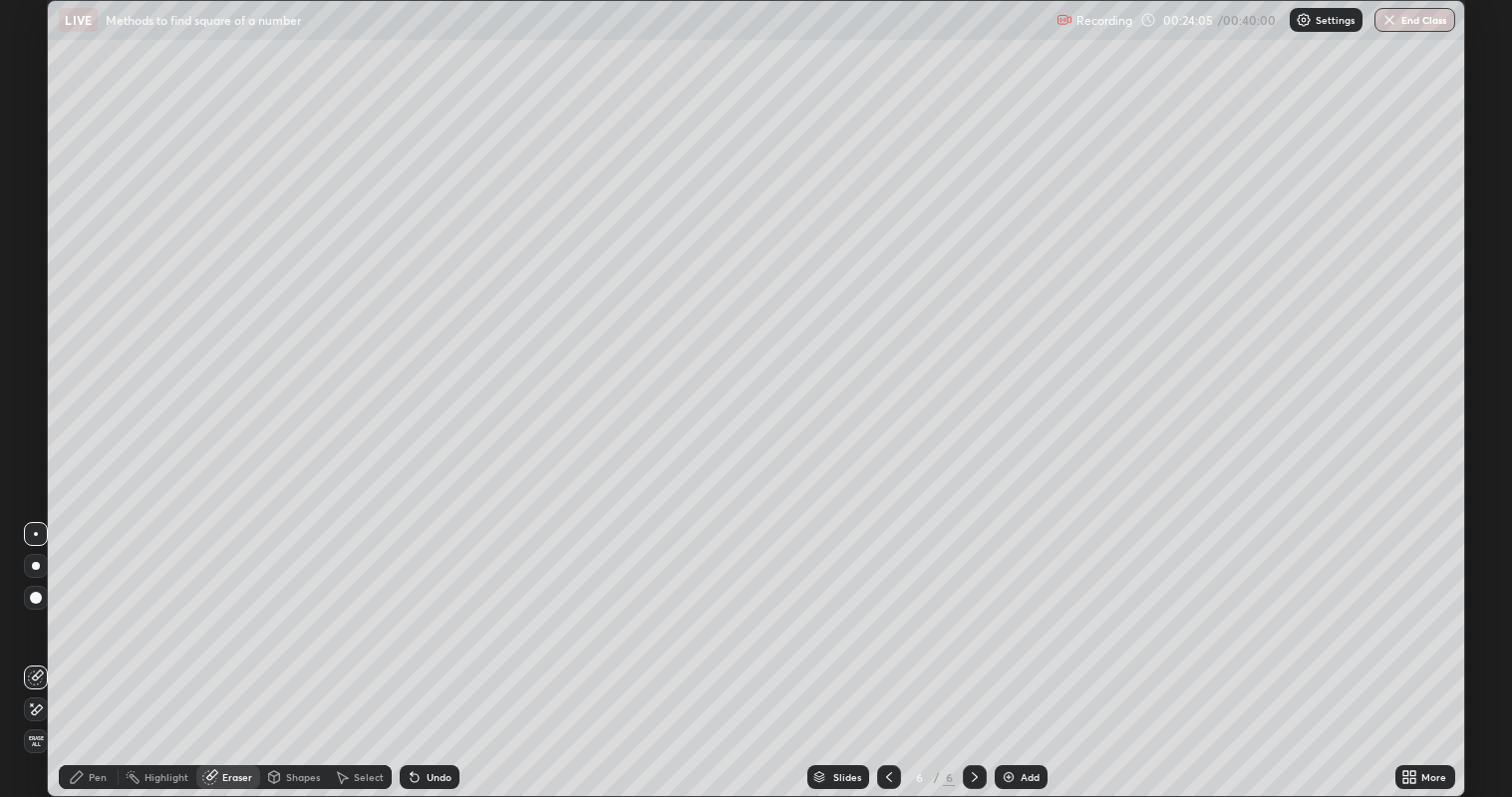 click on "Pen" at bounding box center (98, 777) 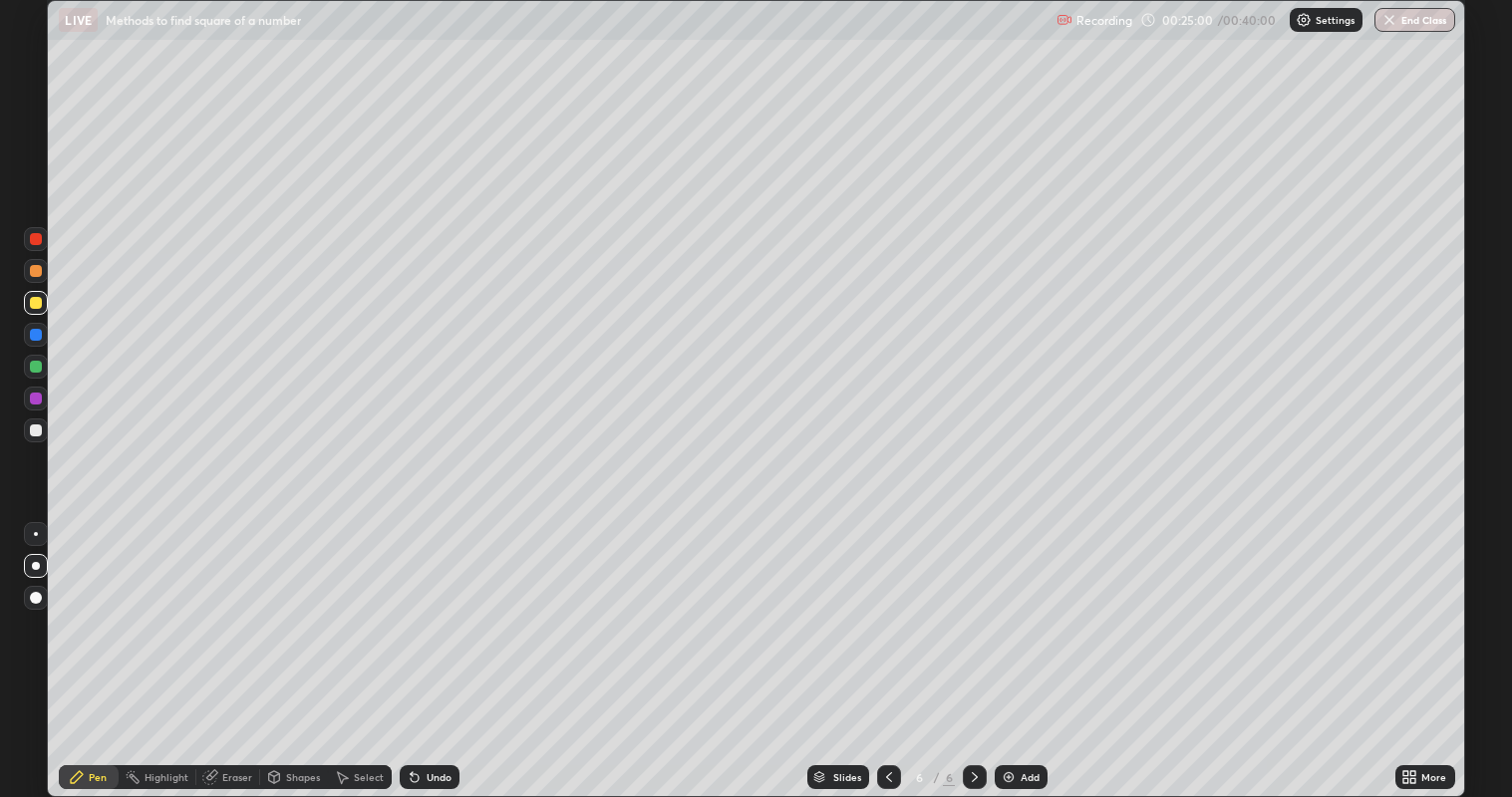 click 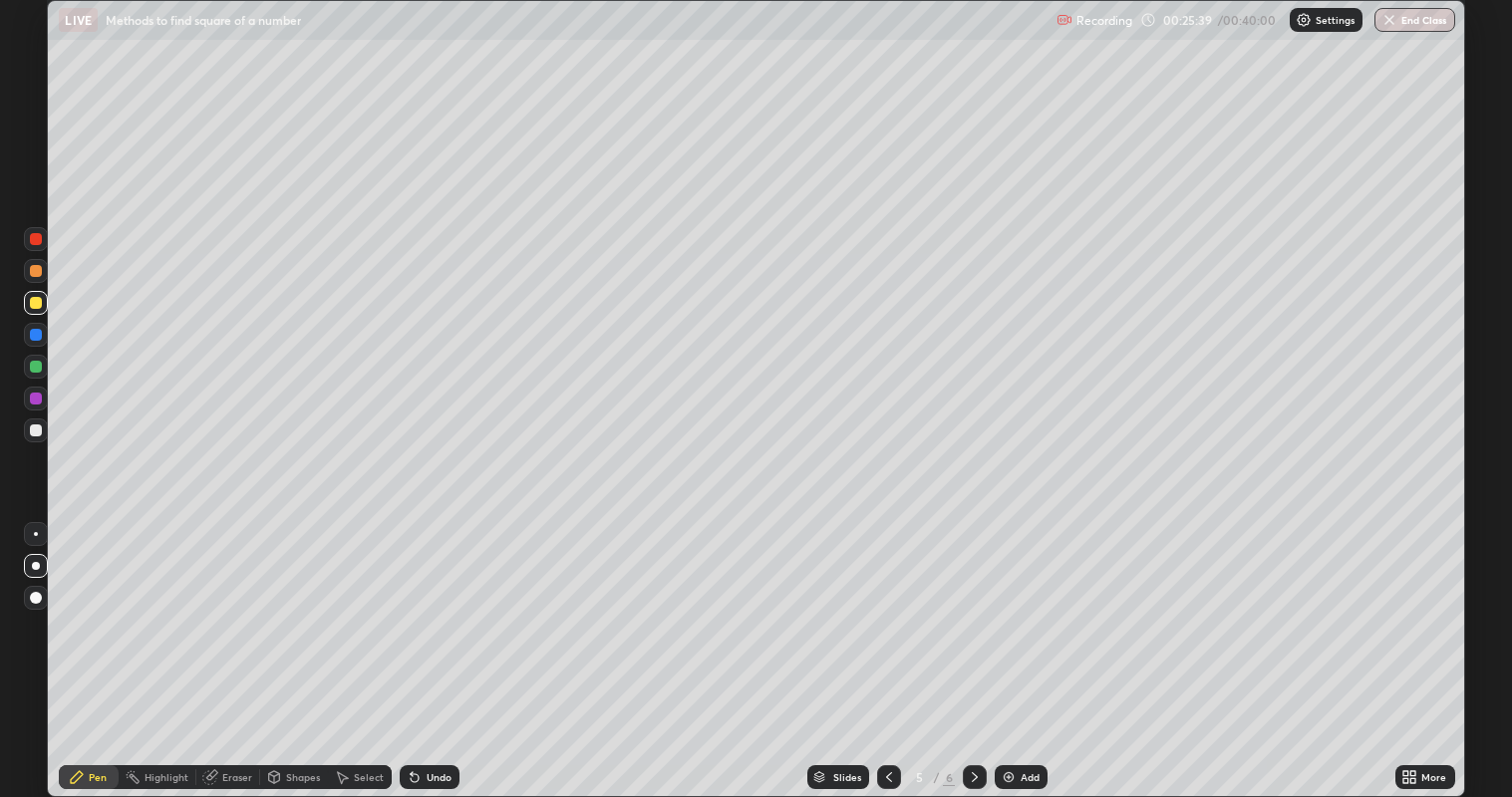 click 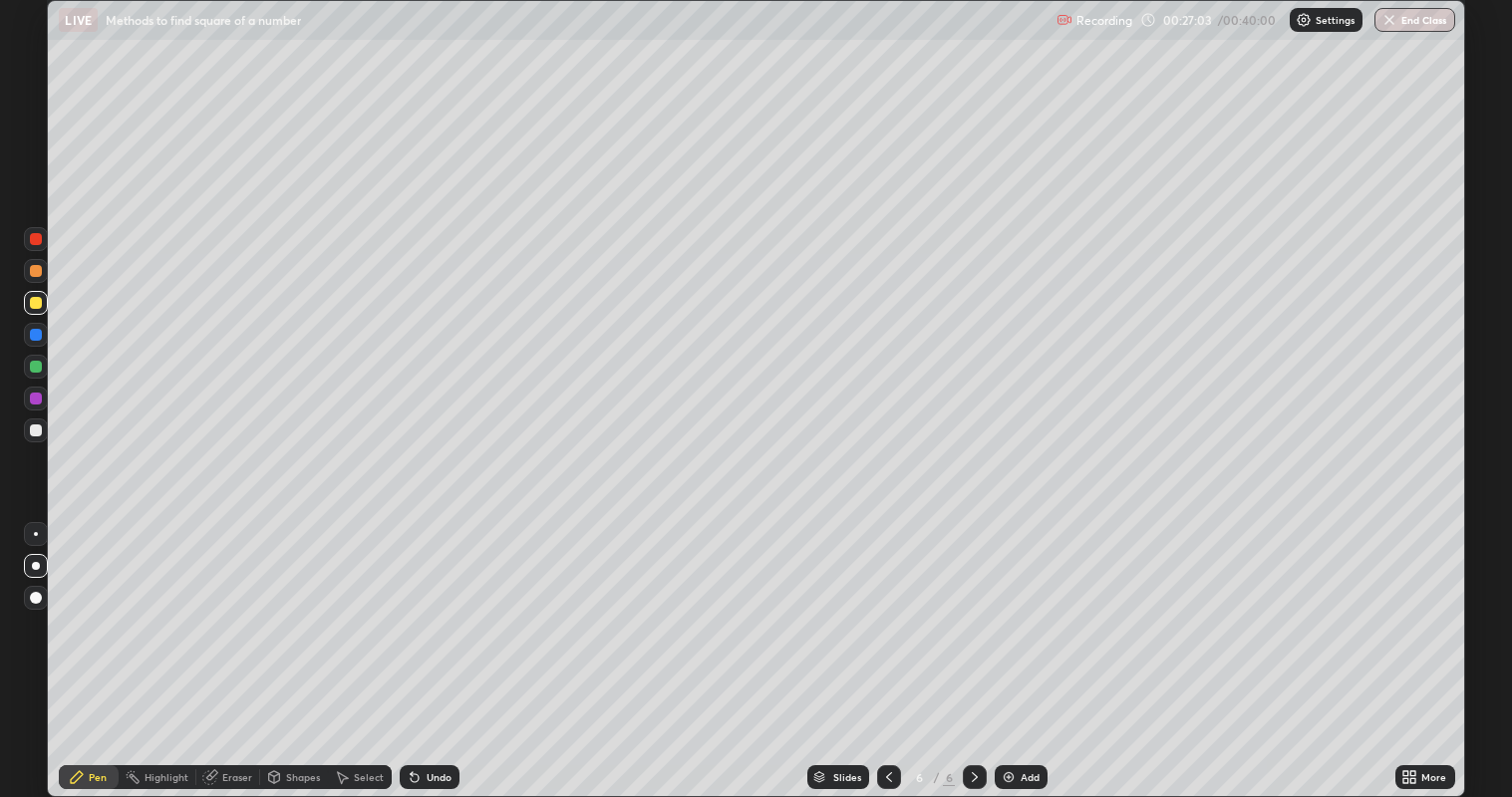 click on "Eraser" at bounding box center [237, 777] 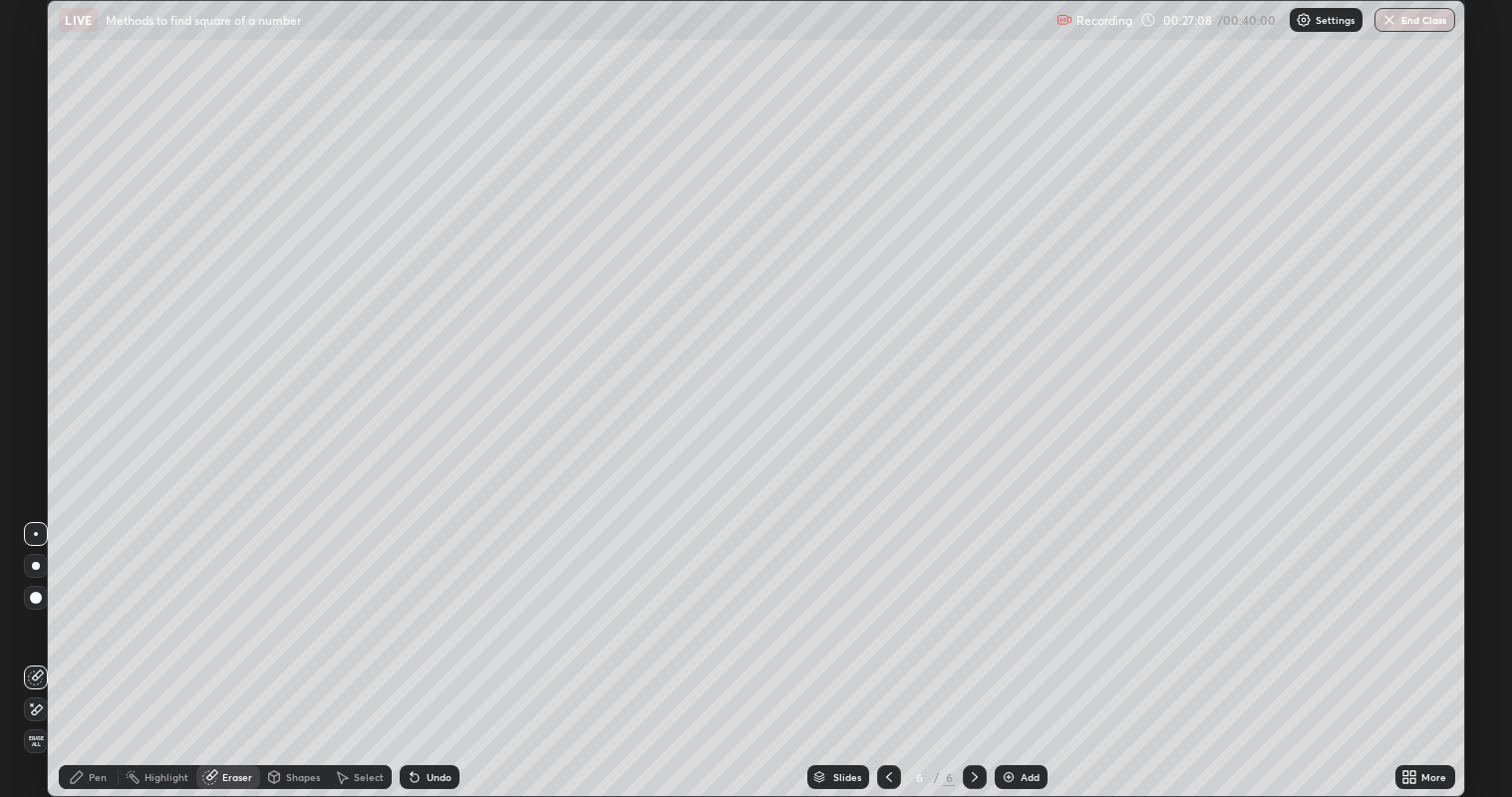 click 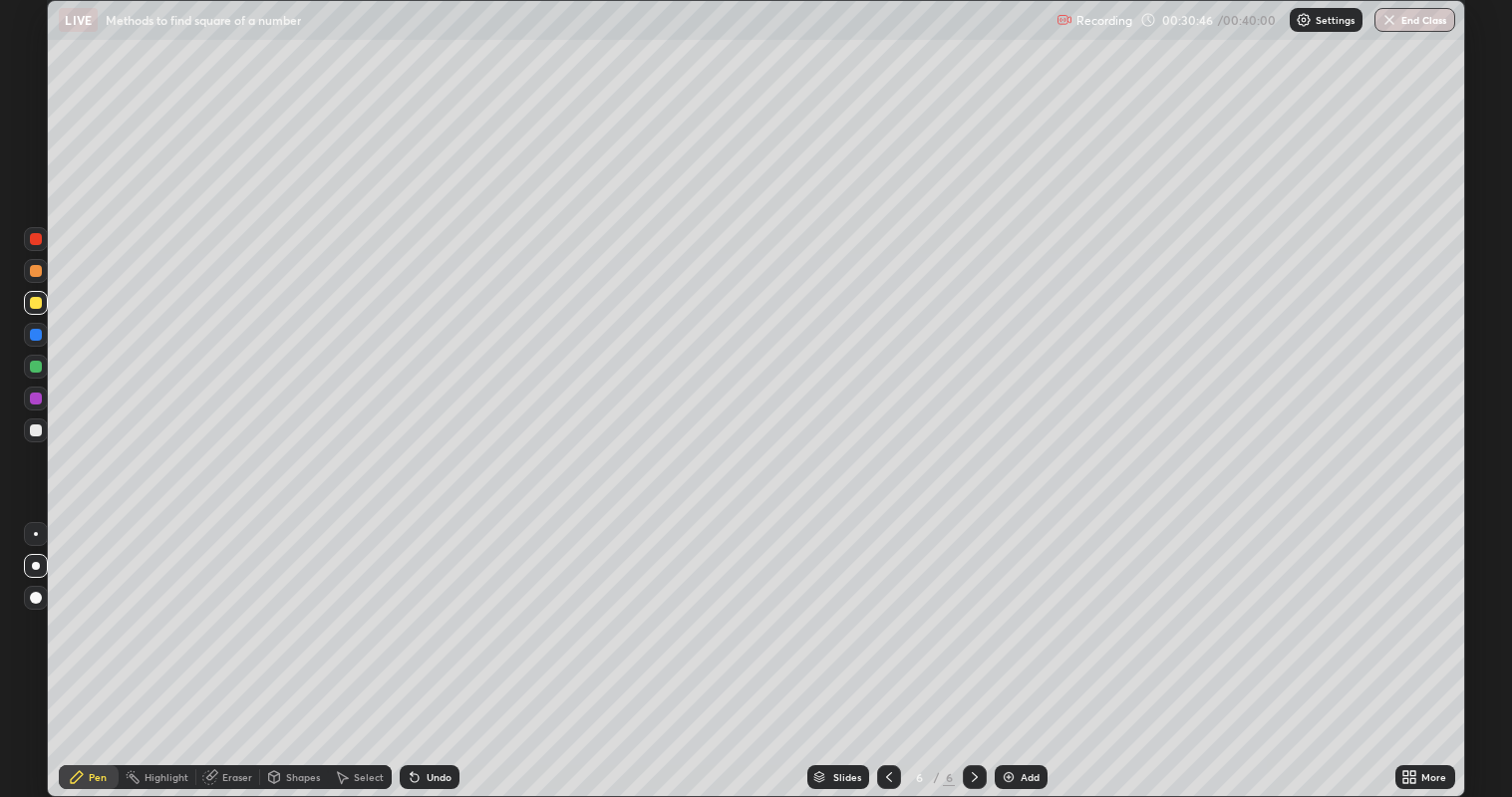 click at bounding box center (1009, 777) 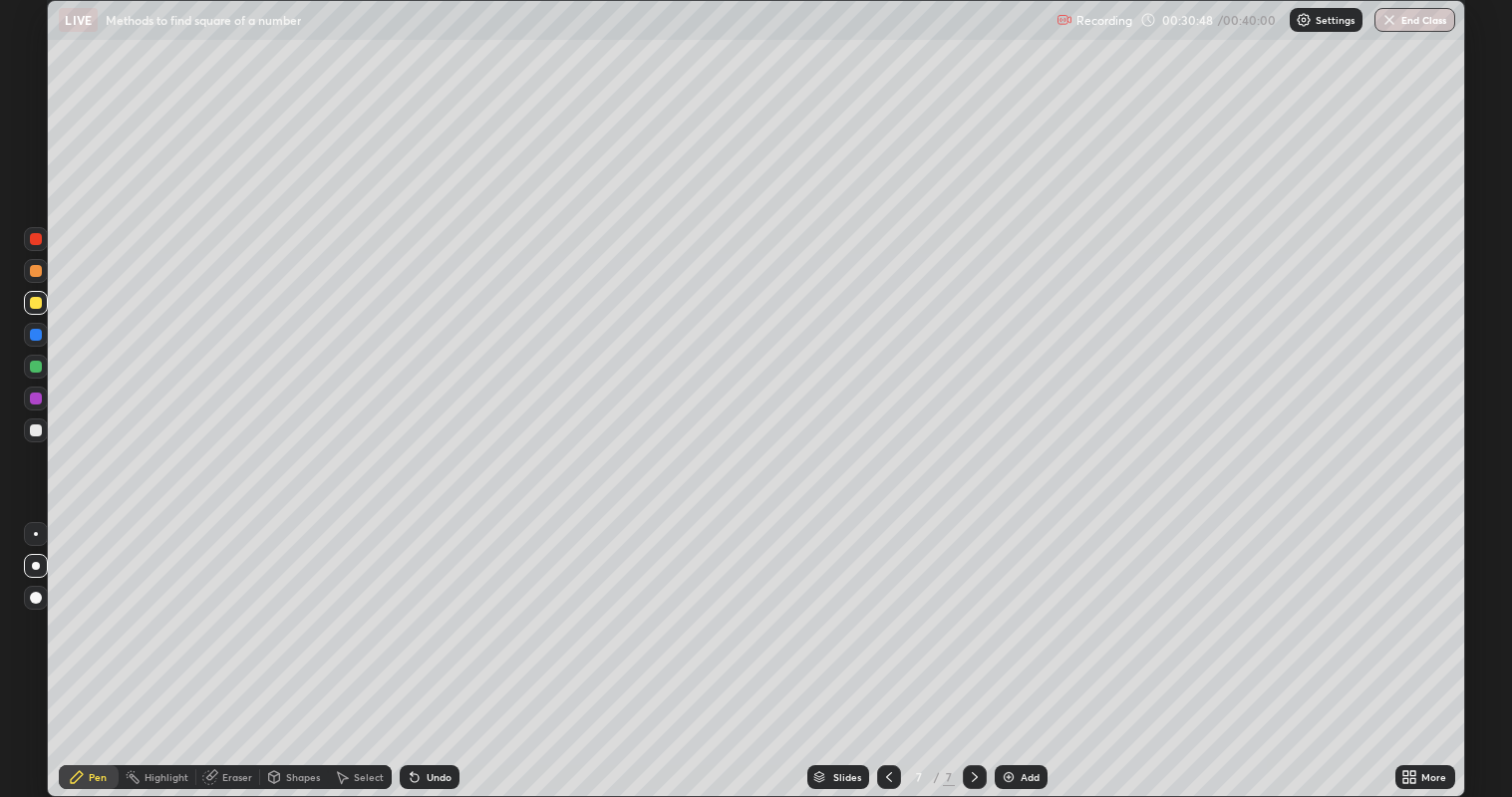 click 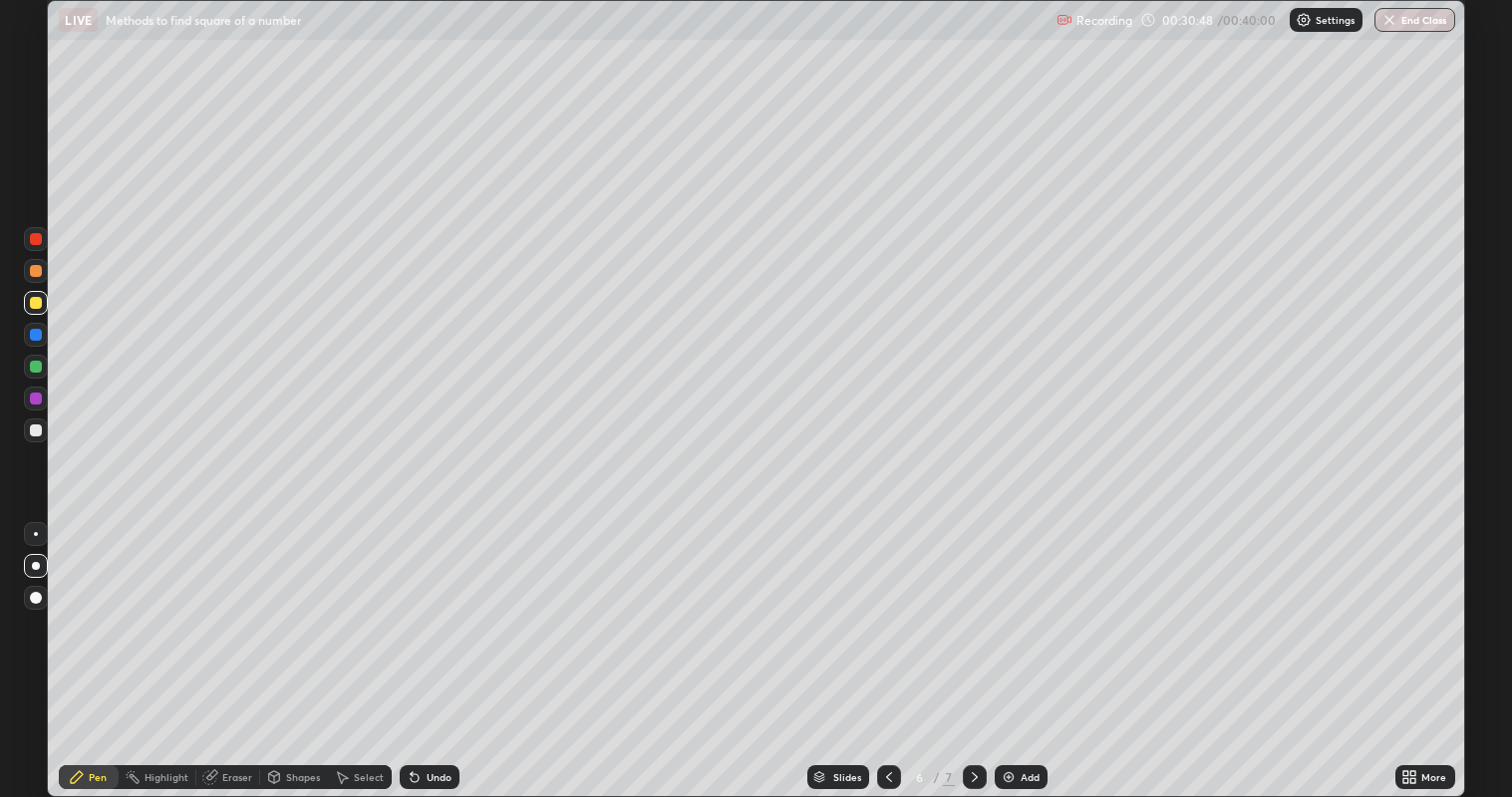 click 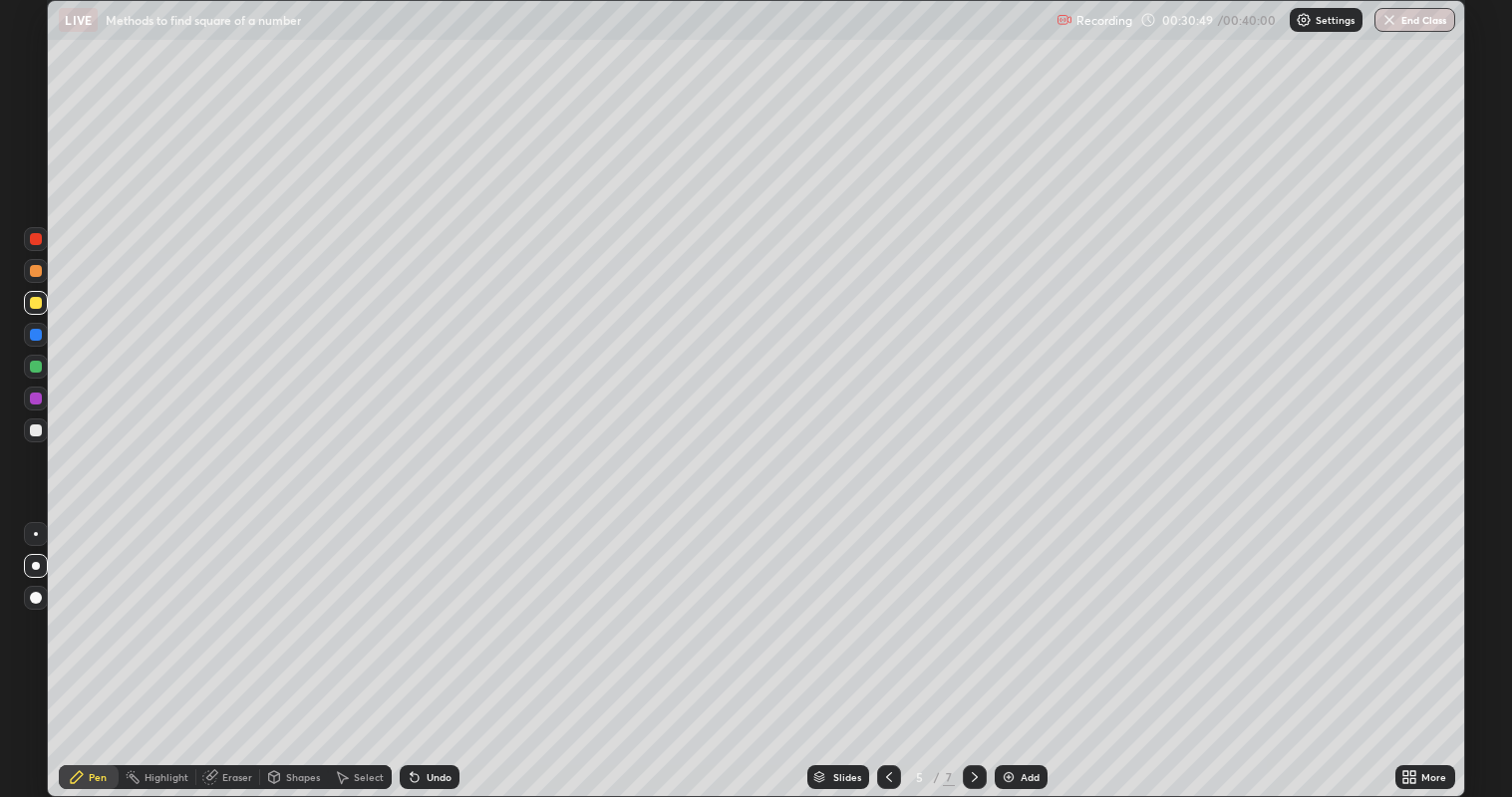 click 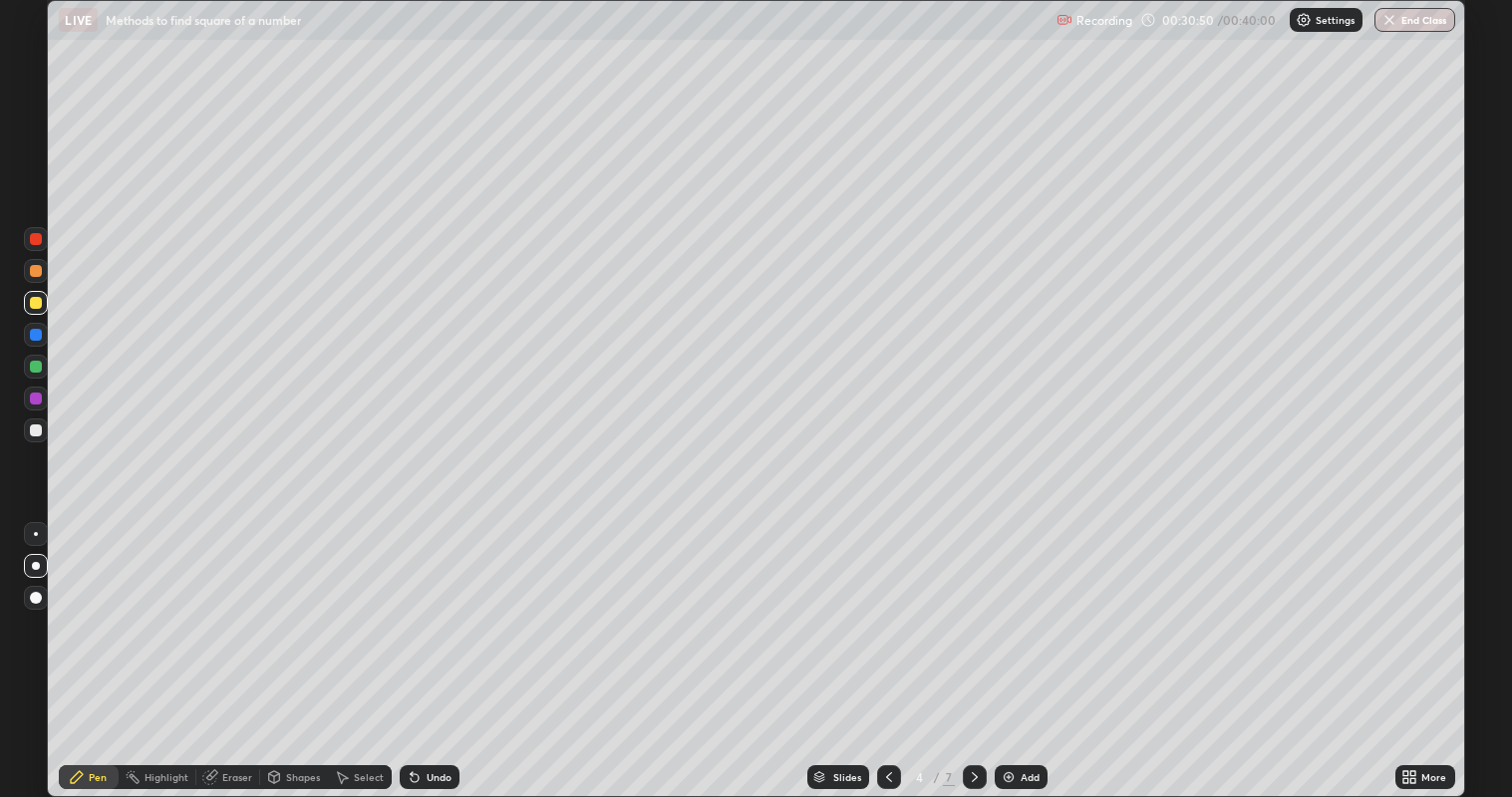 click 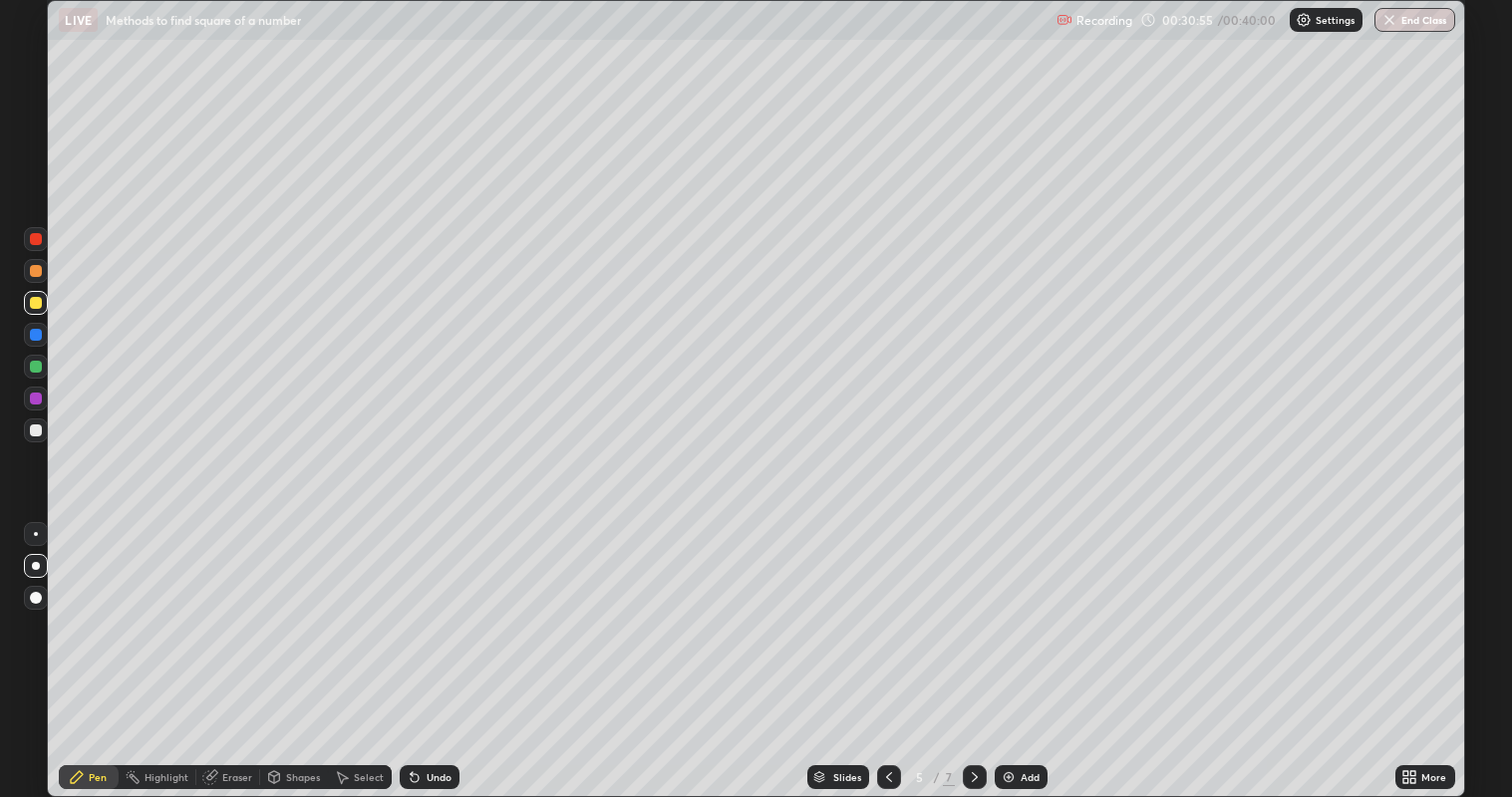 click at bounding box center (1009, 777) 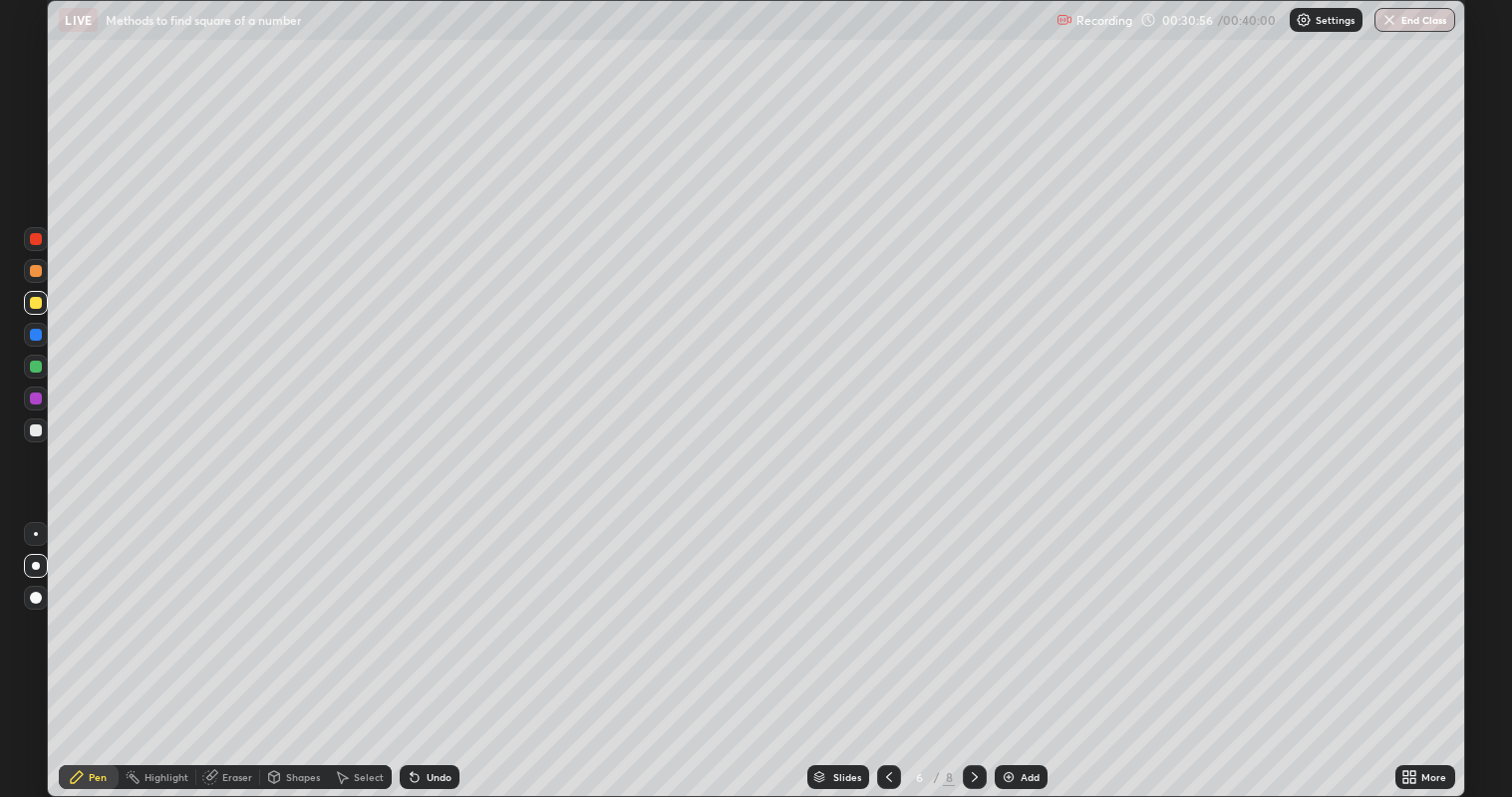 click 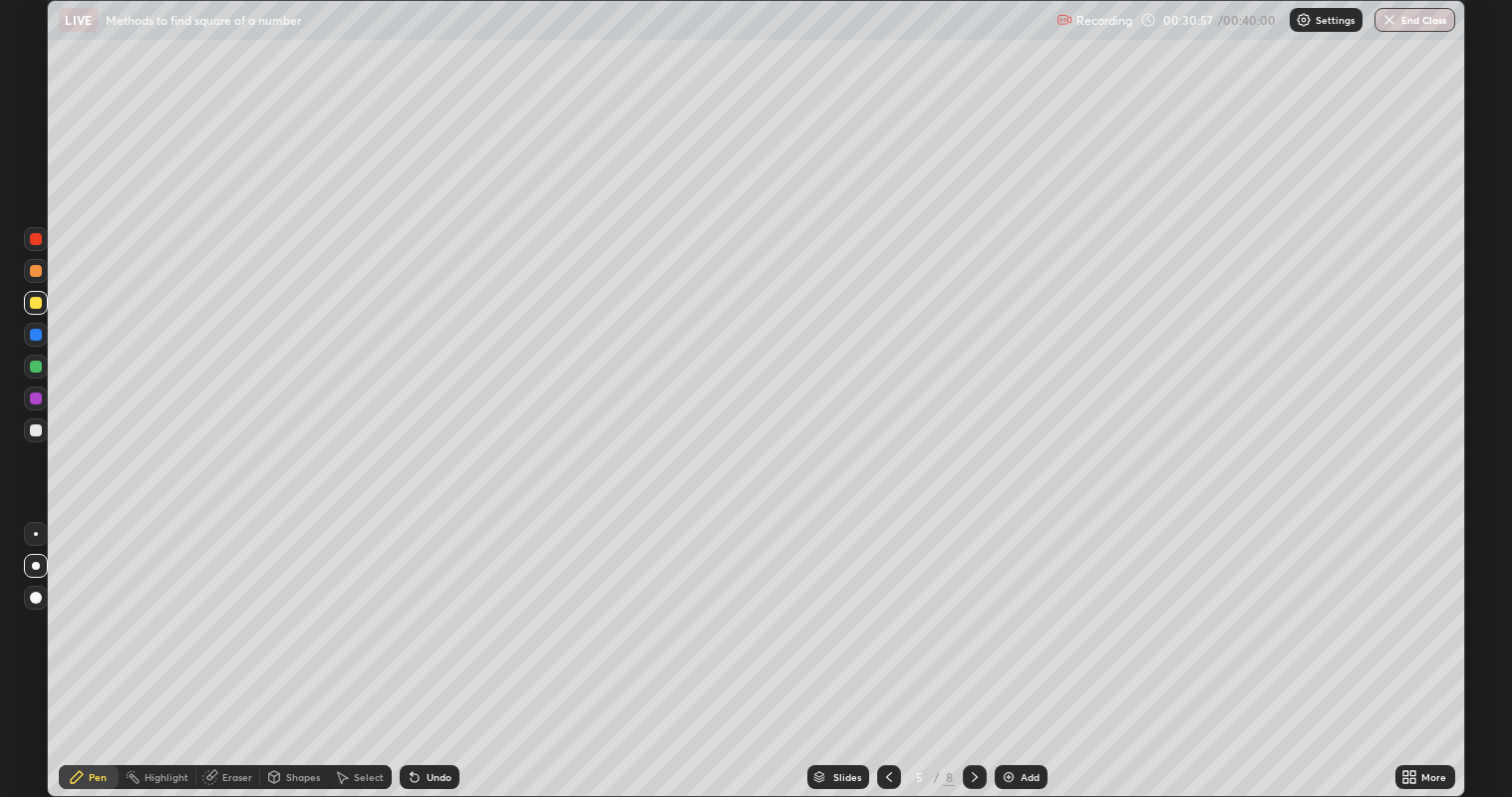 click 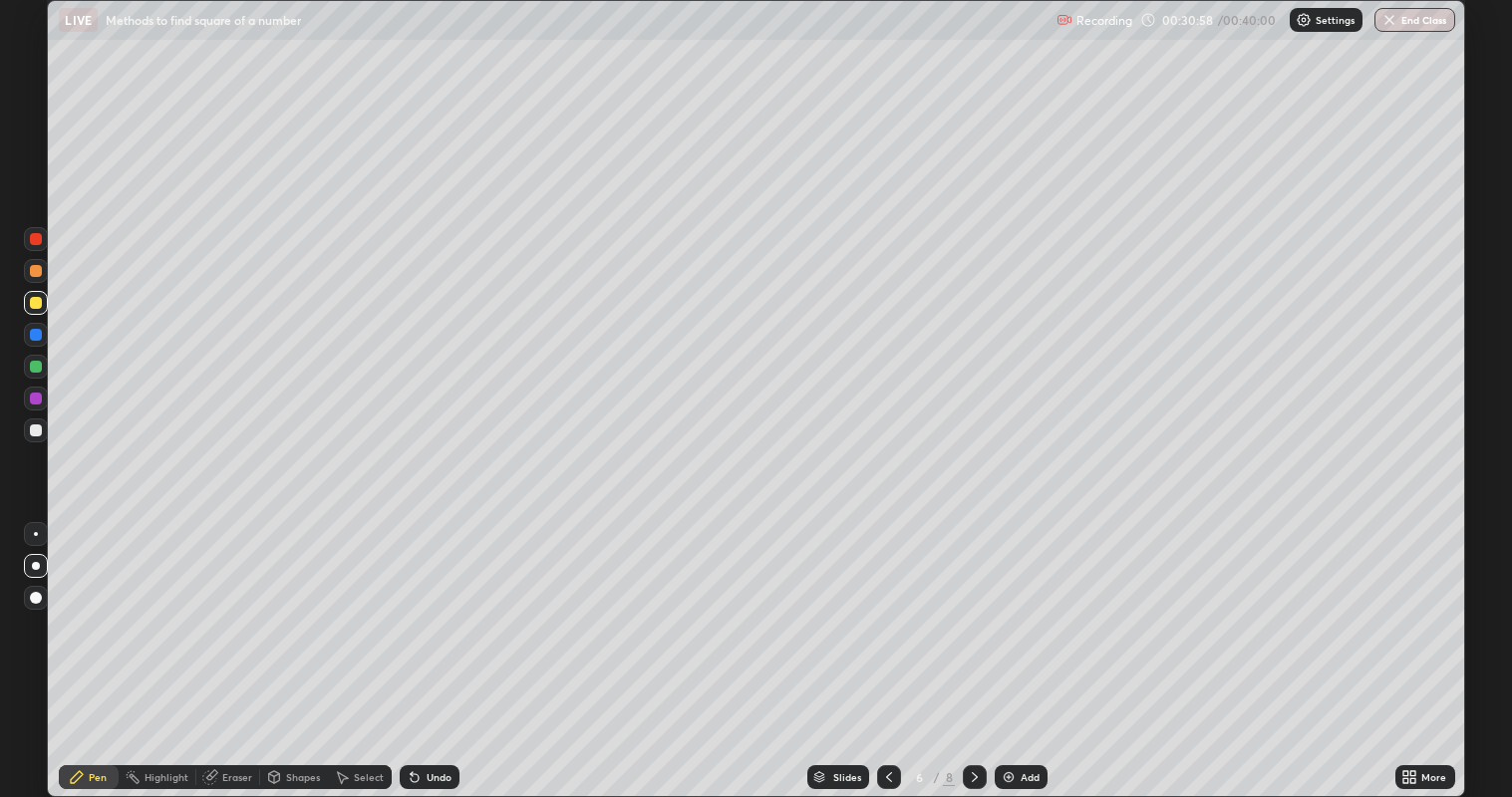 click 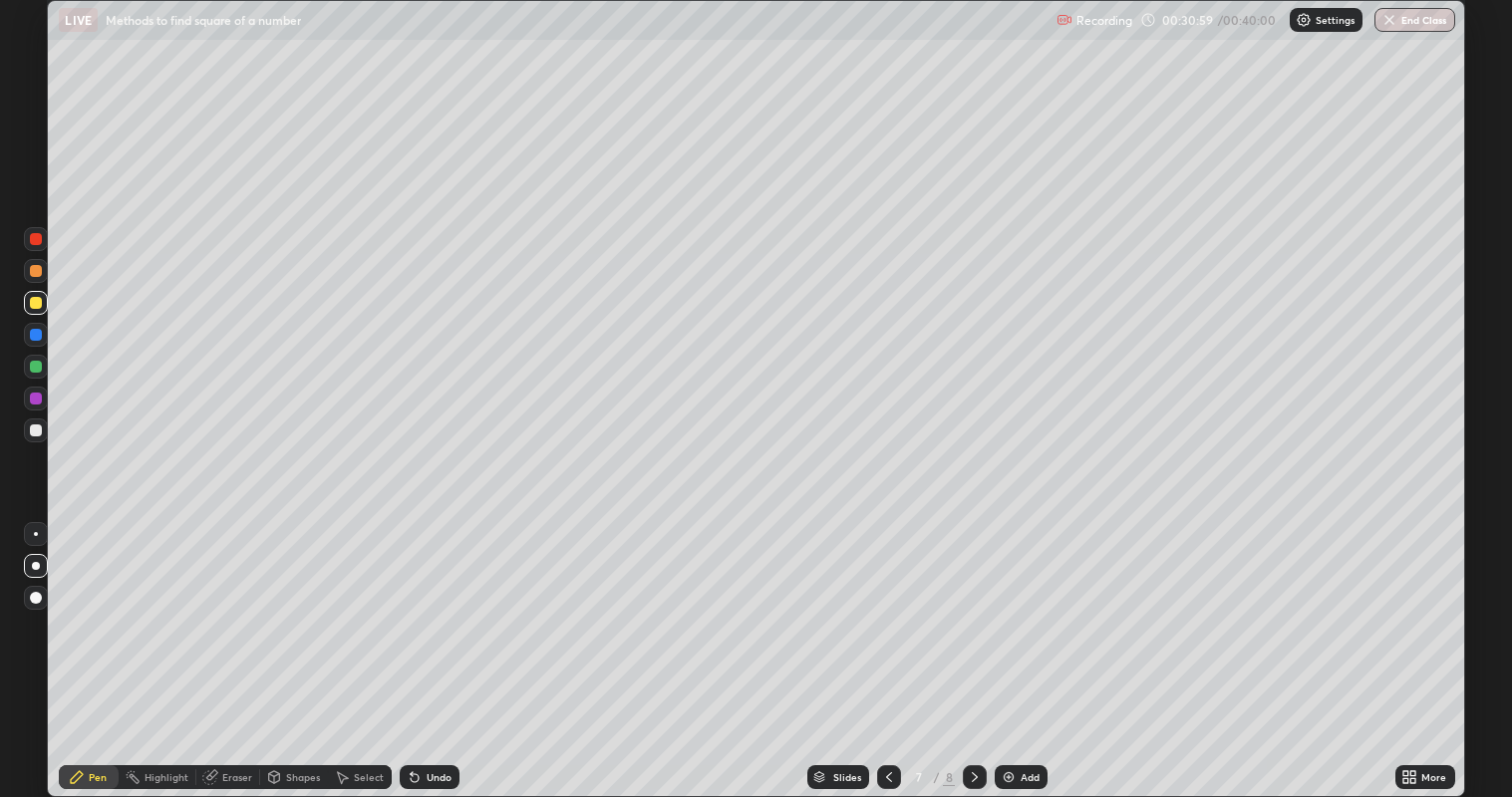 click 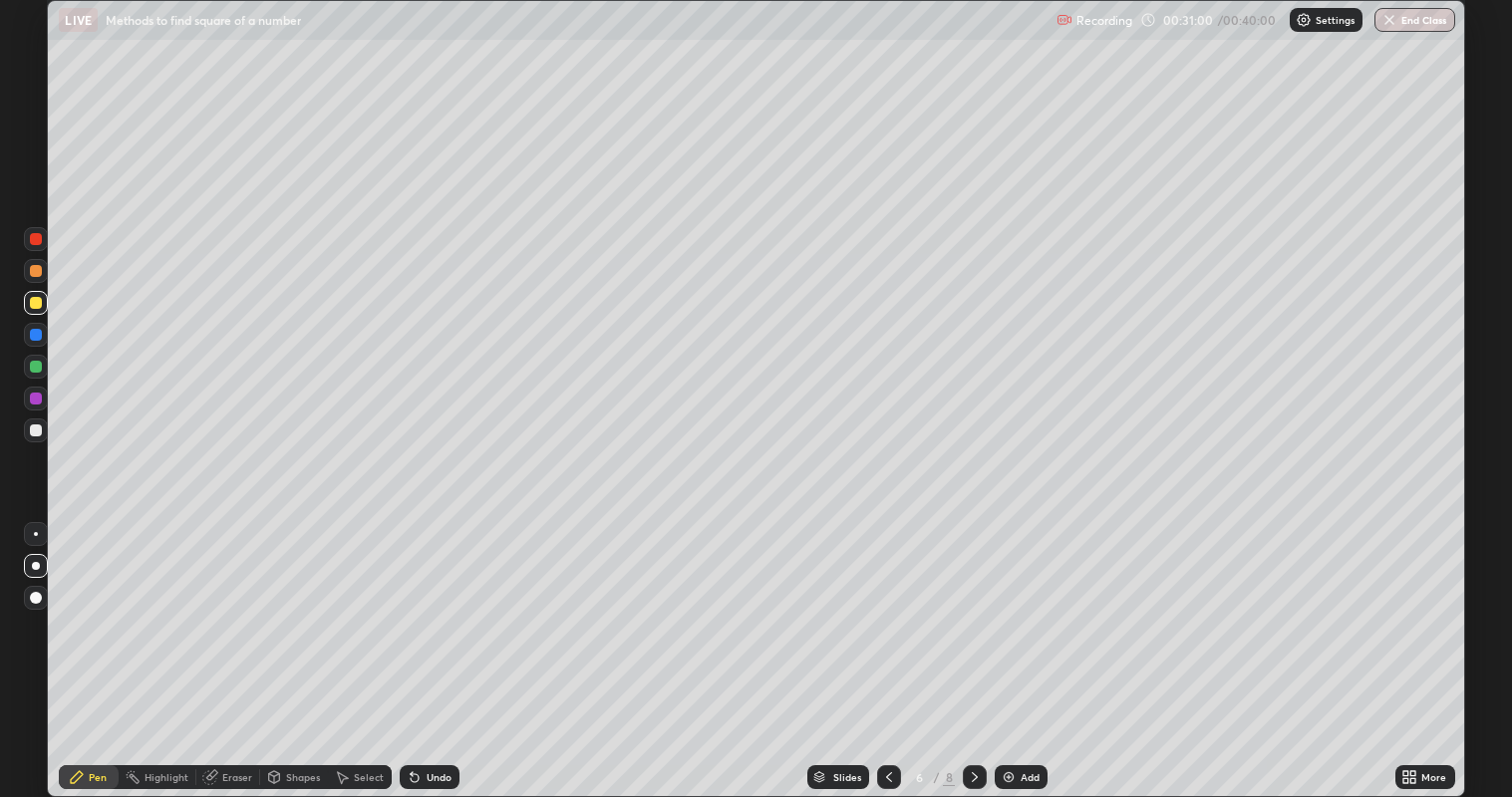 click 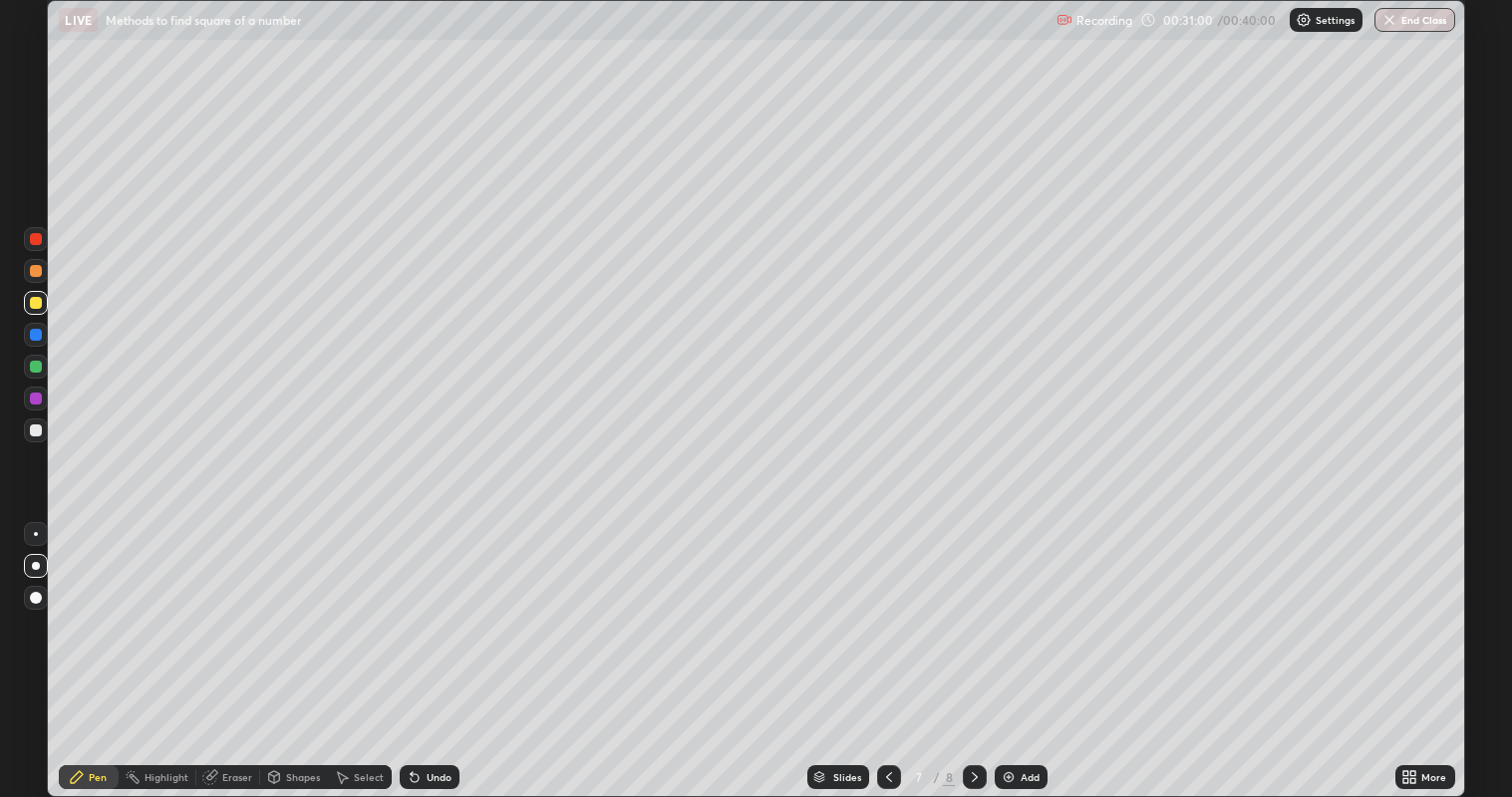 click 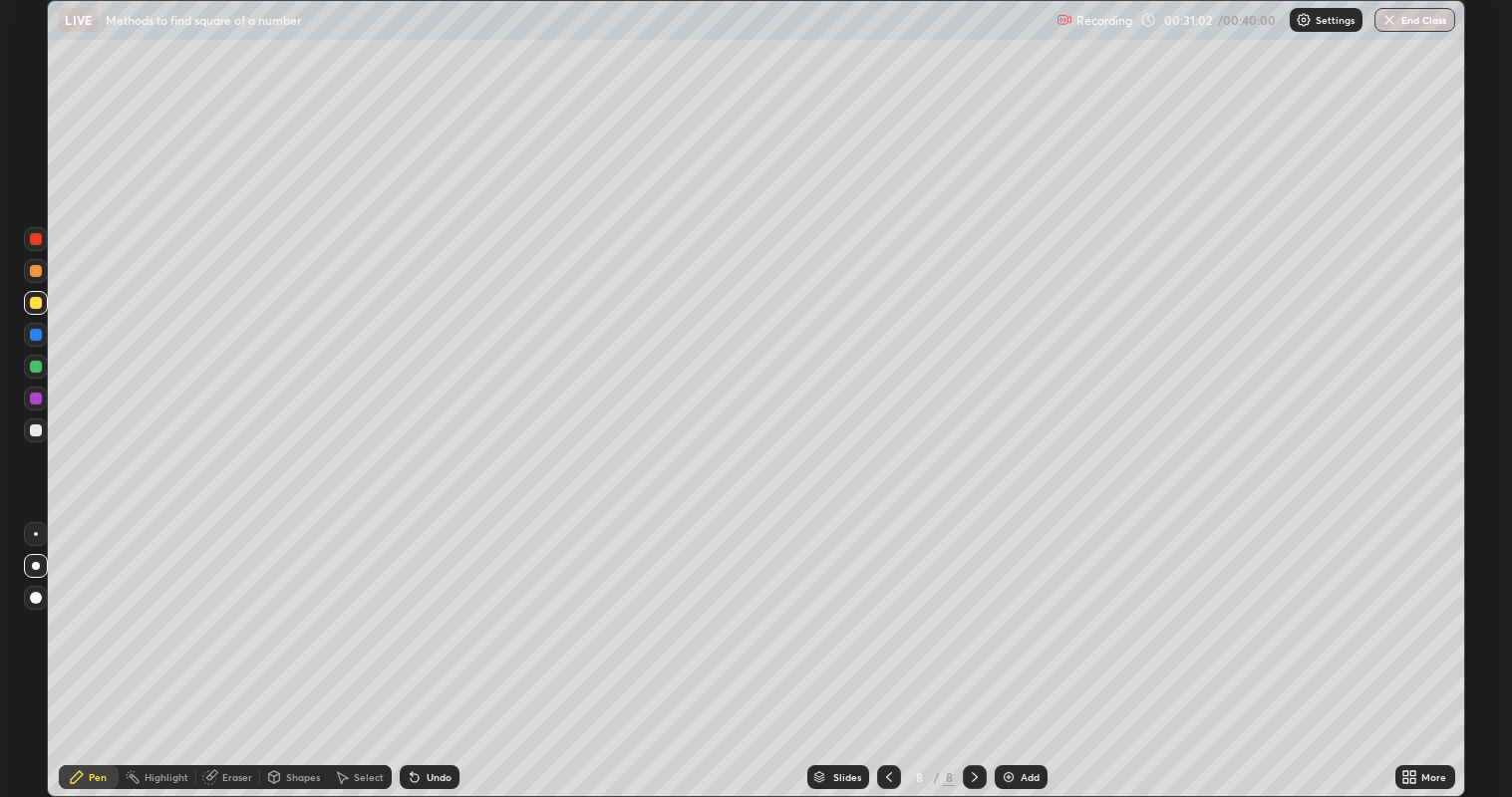 click at bounding box center [36, 239] 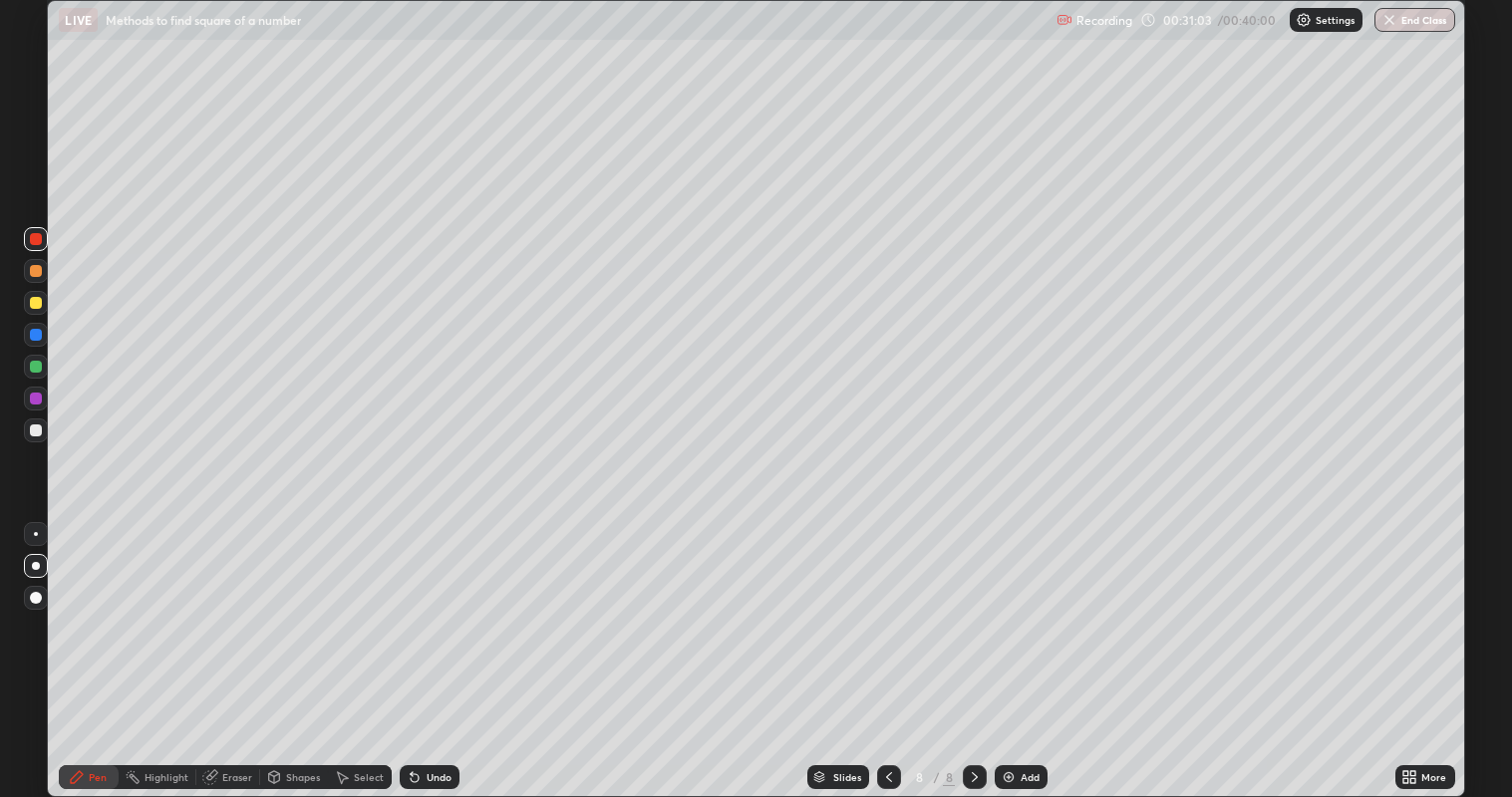 click at bounding box center (36, 367) 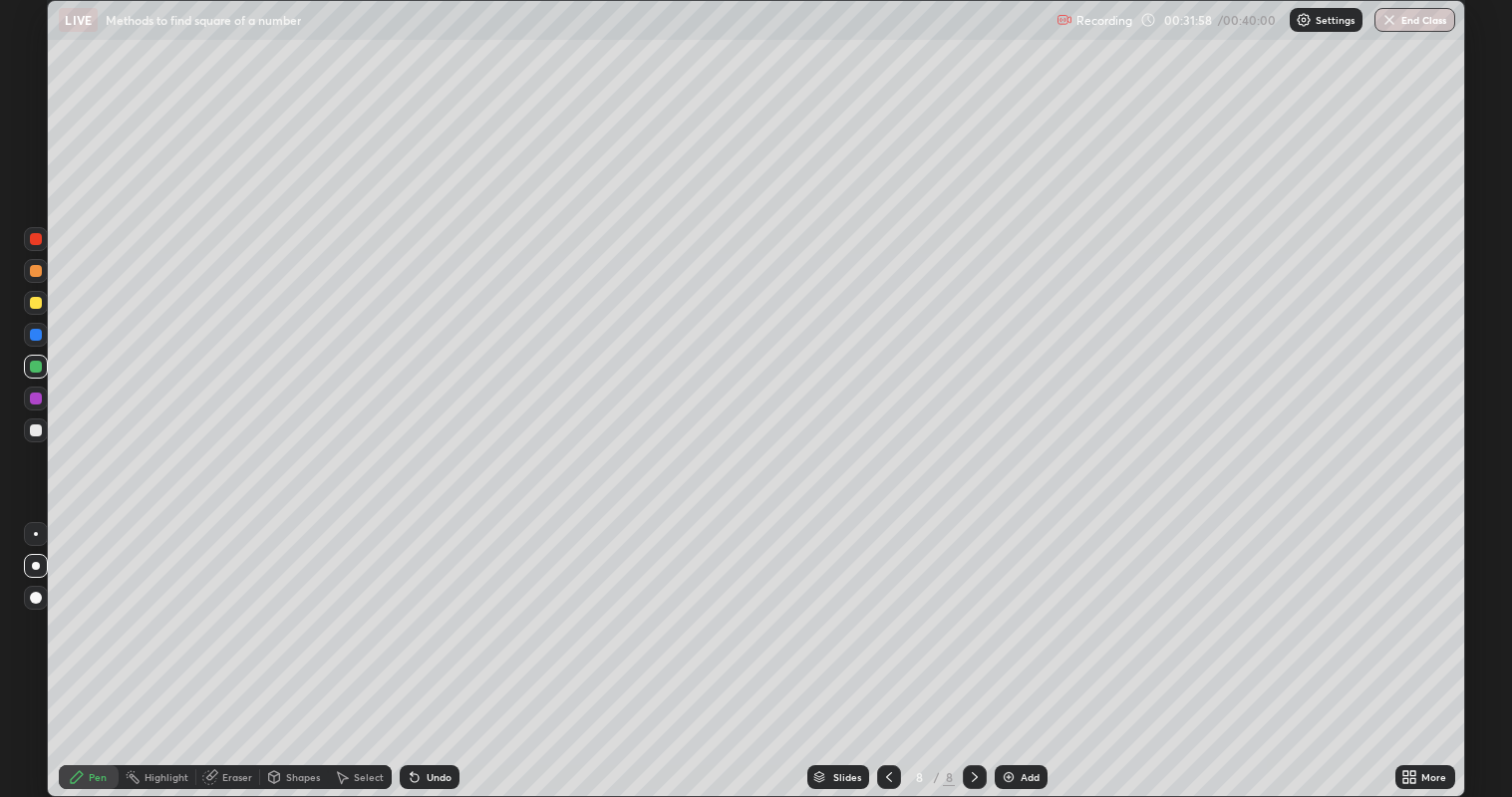 click 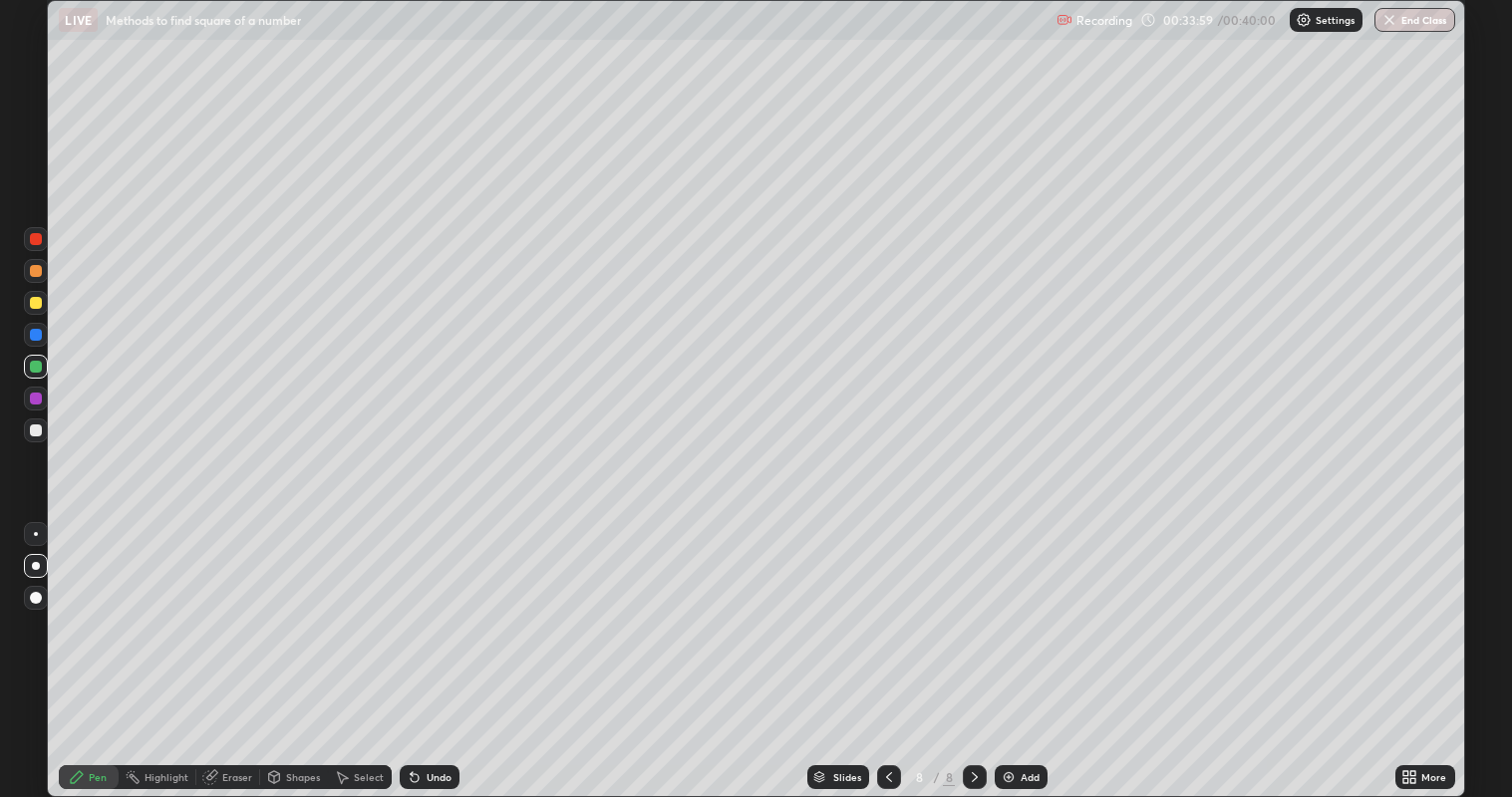 click on "Eraser" at bounding box center [228, 777] 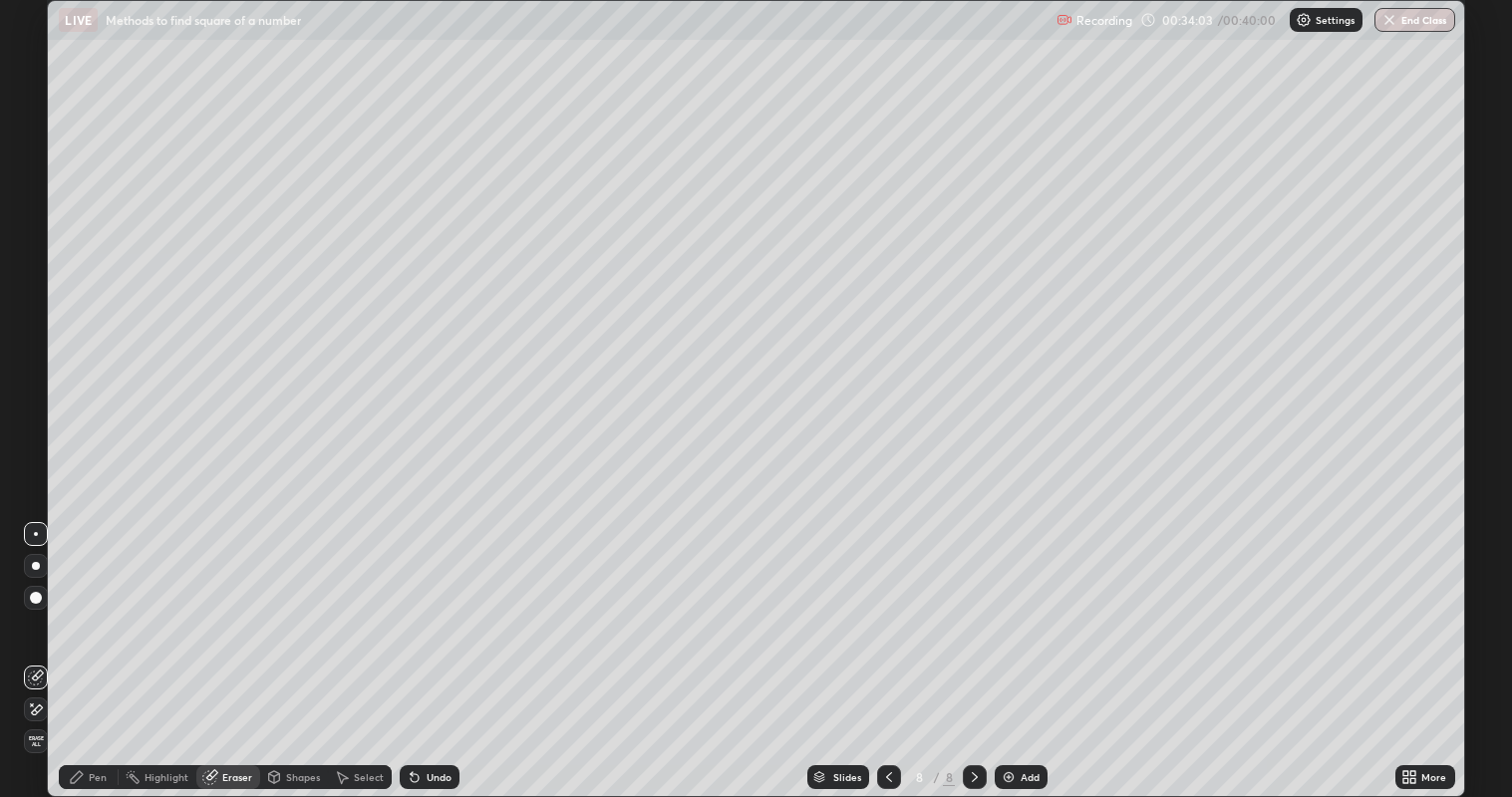 click on "Pen" at bounding box center (89, 777) 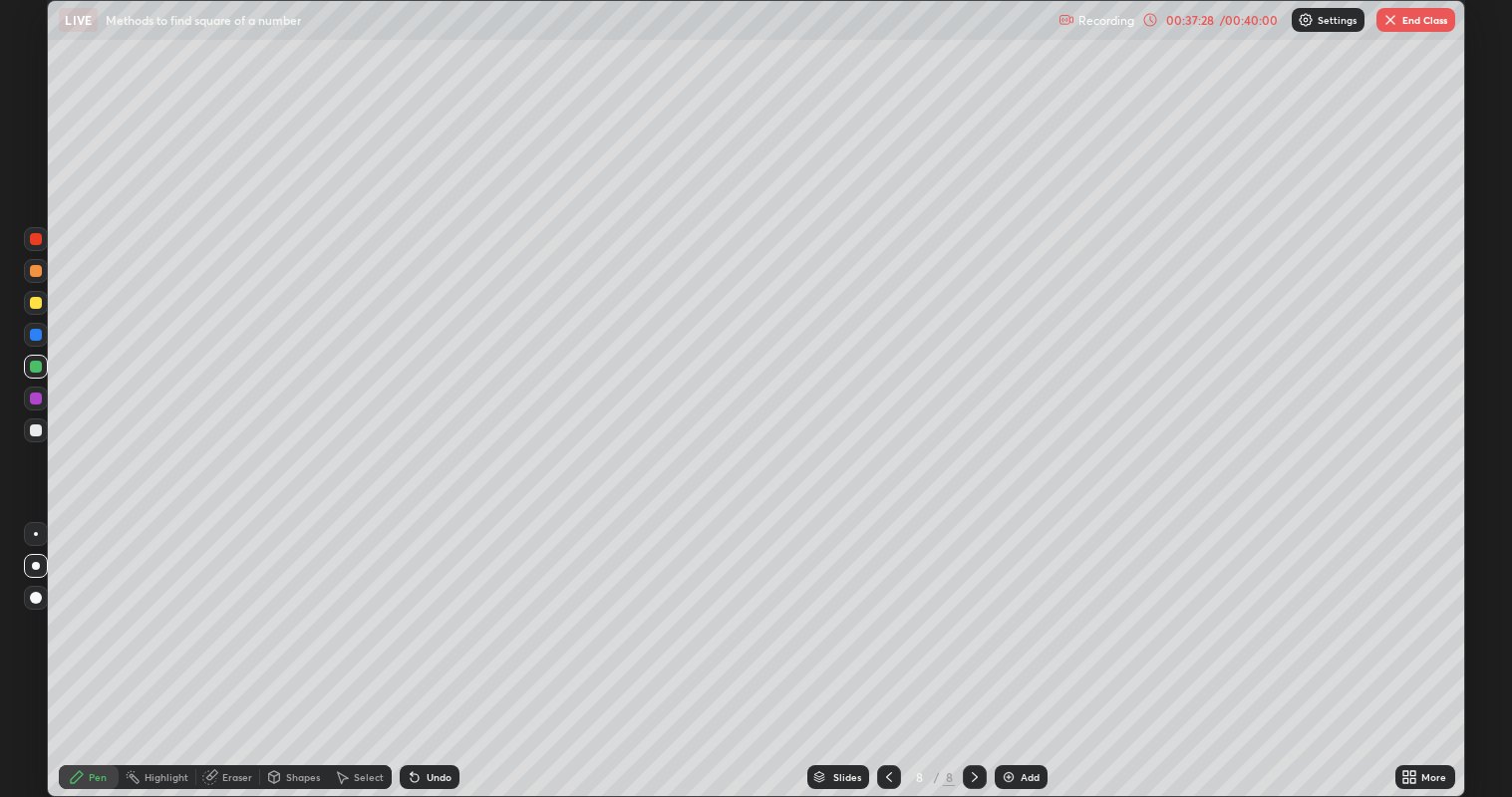 click at bounding box center (1009, 777) 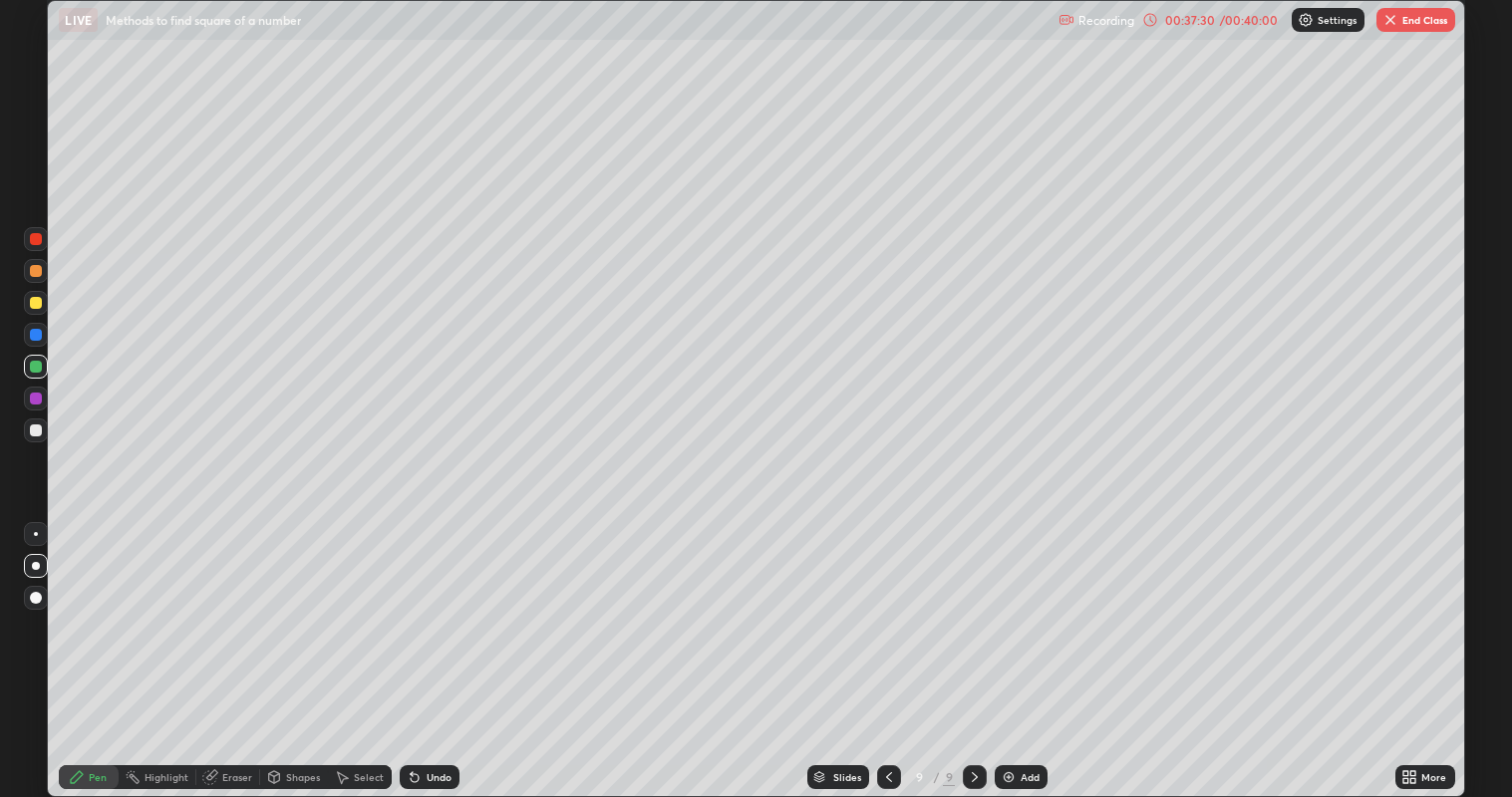 click at bounding box center (36, 303) 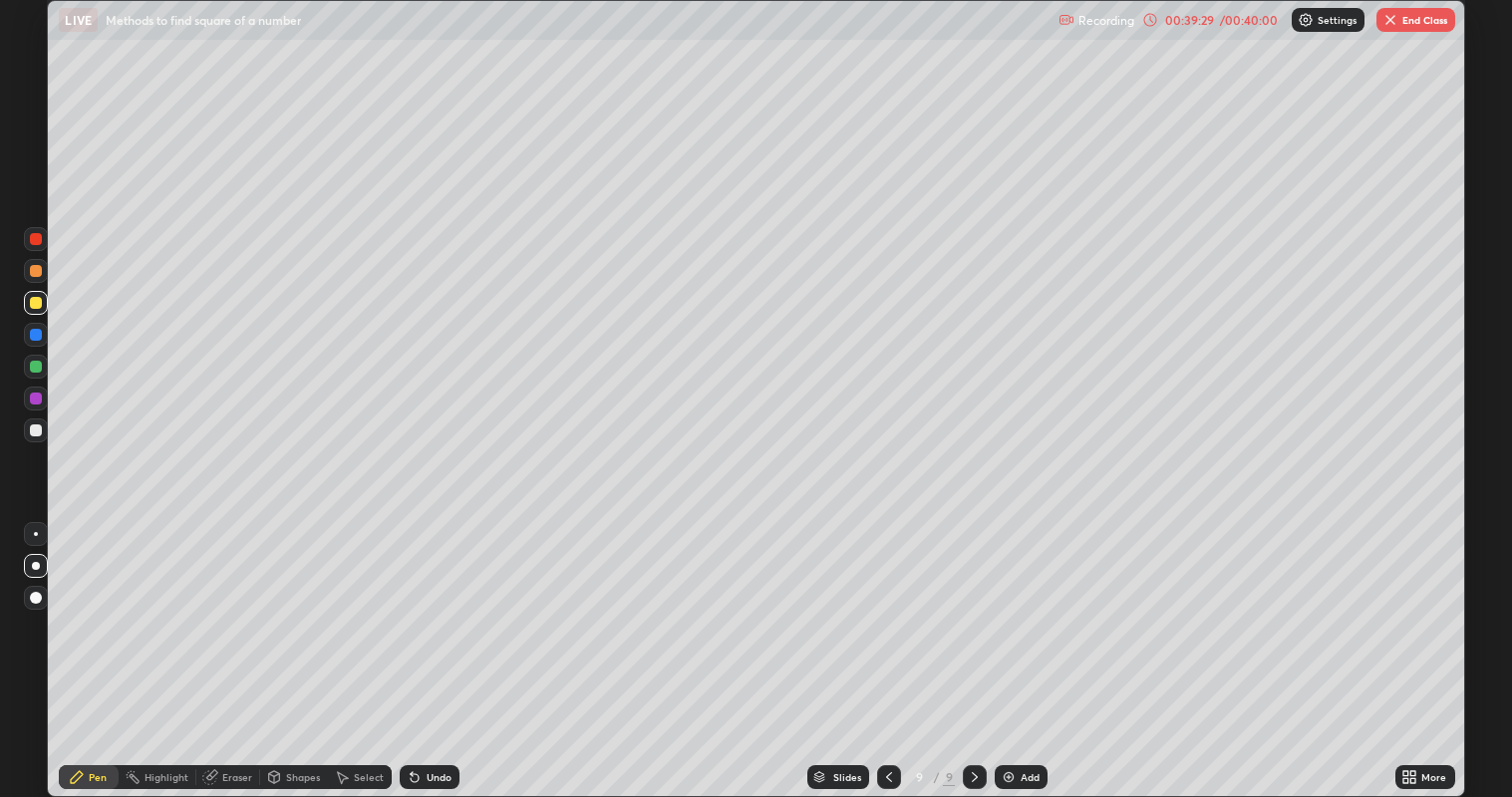click at bounding box center (1009, 777) 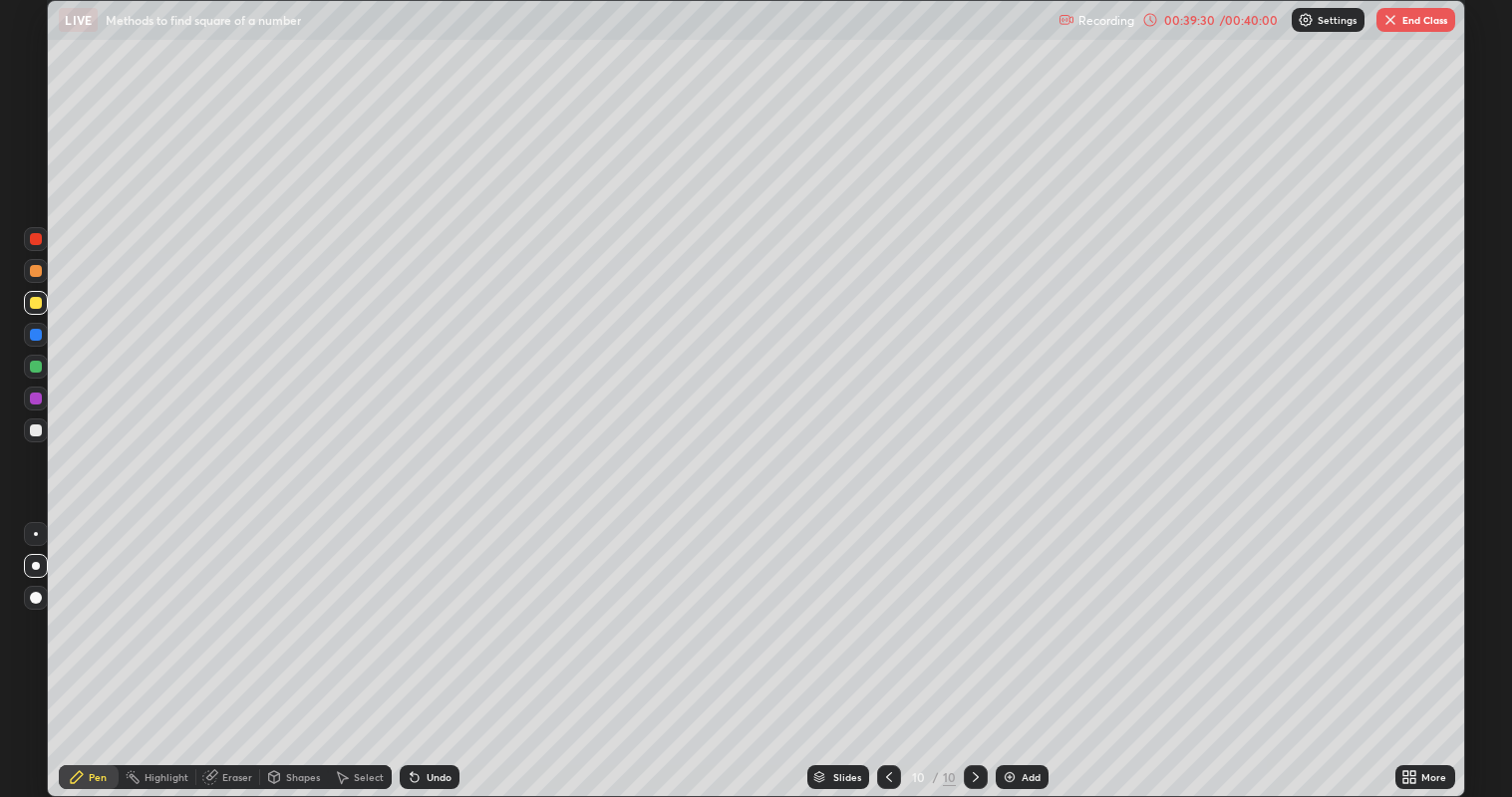 click at bounding box center [36, 367] 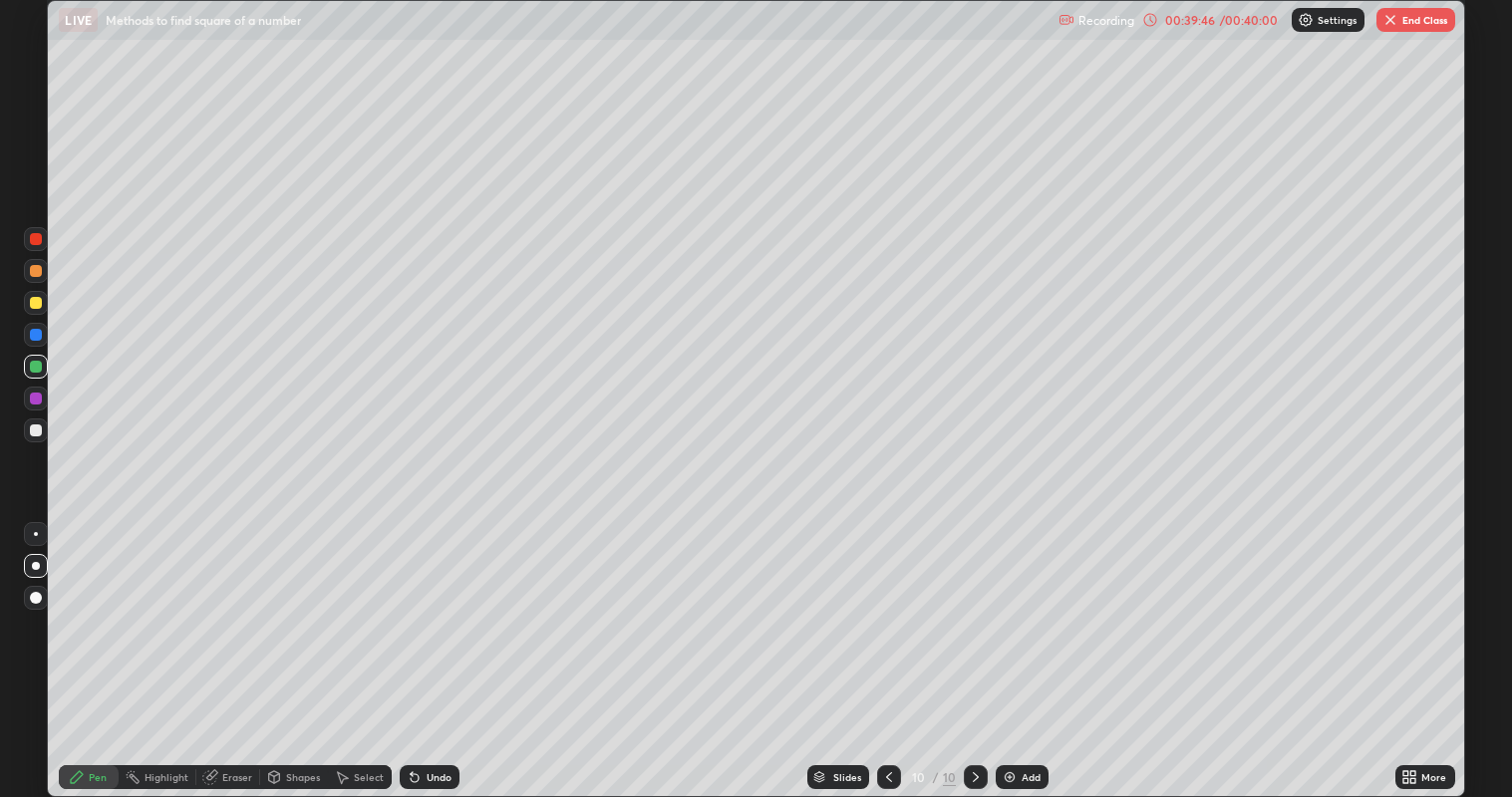click 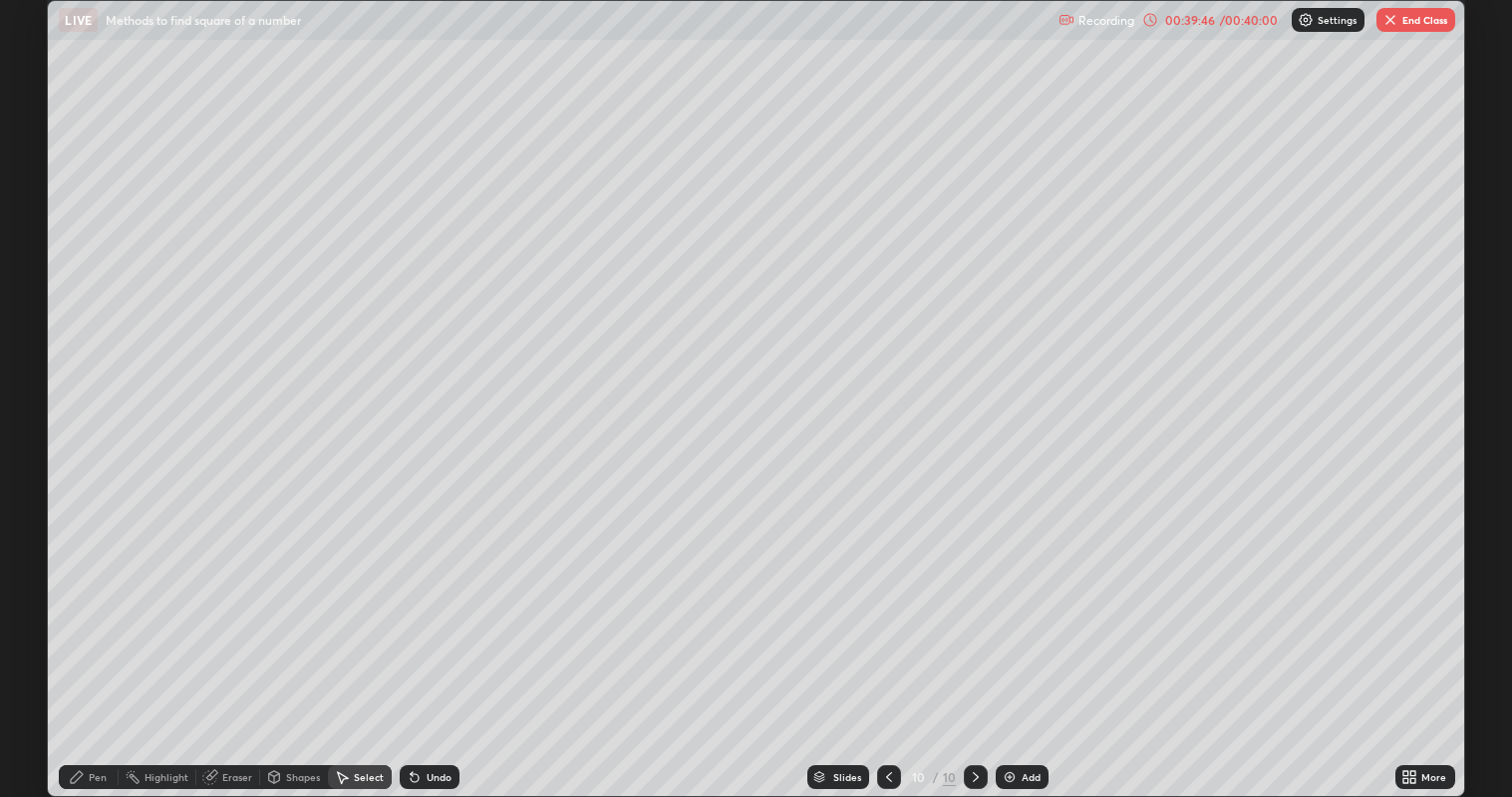 click 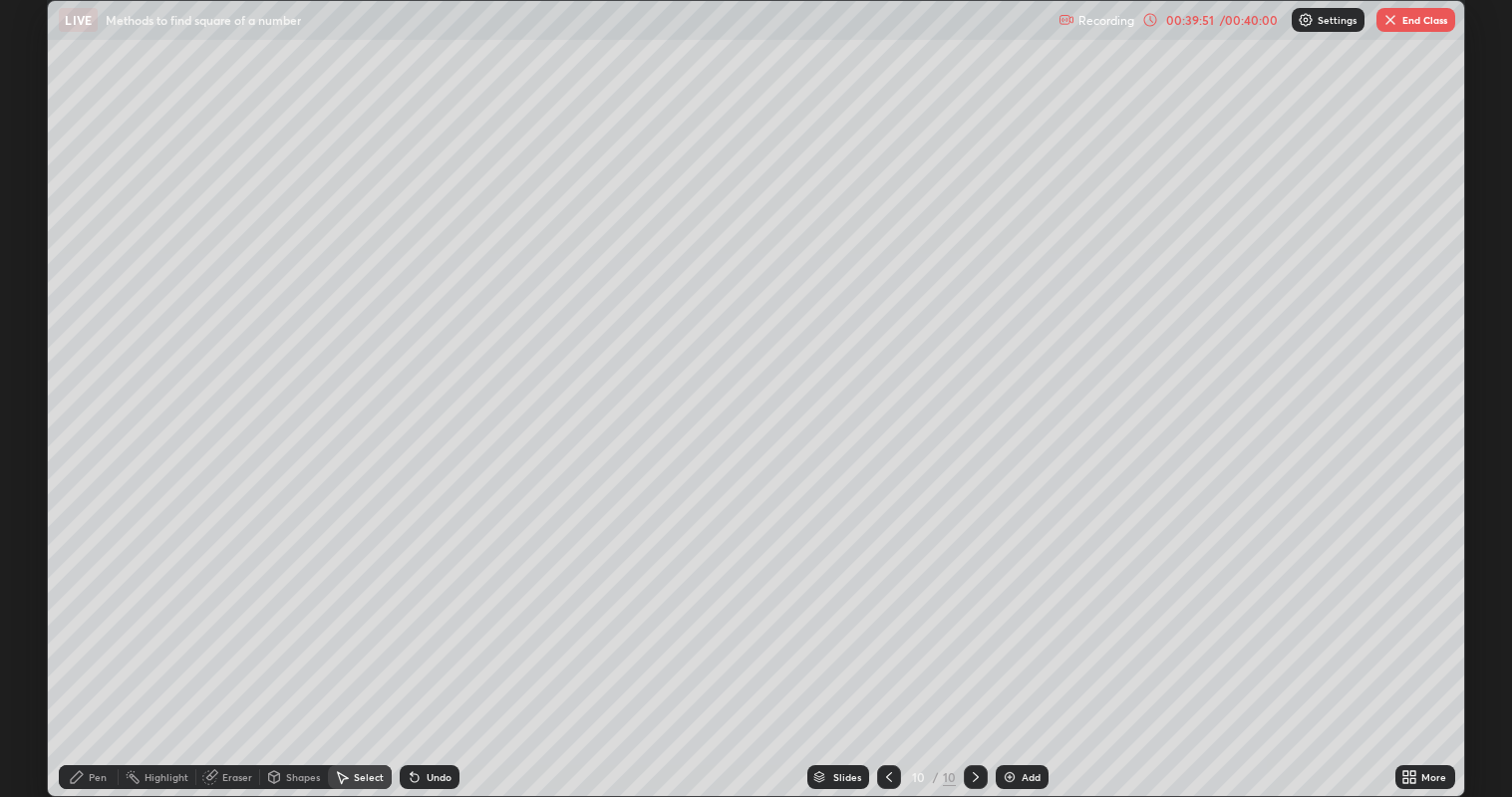 click on "0 ° Undo Copy Duplicate Duplicate to new slide Delete" at bounding box center [756, 398] 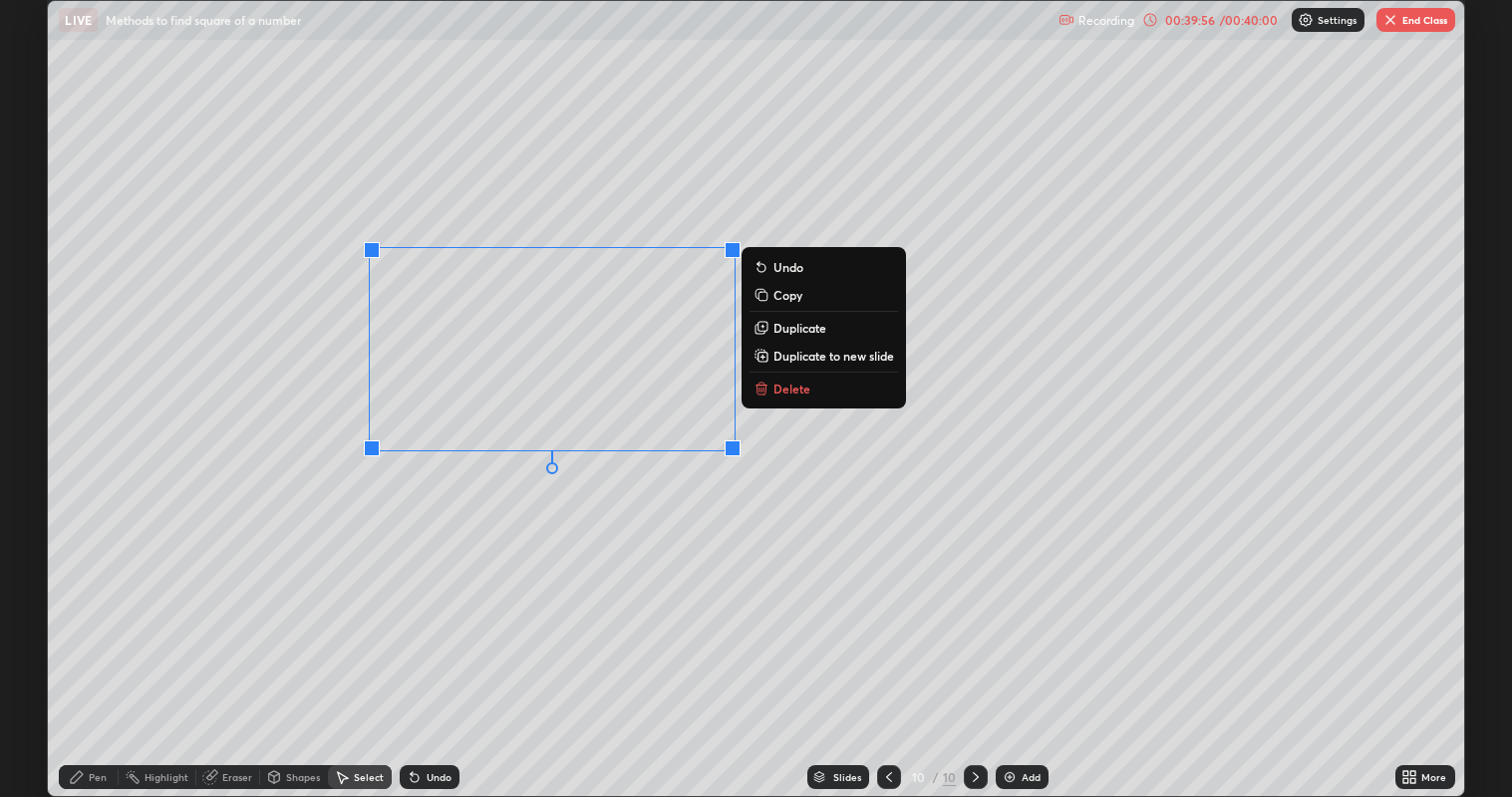 click 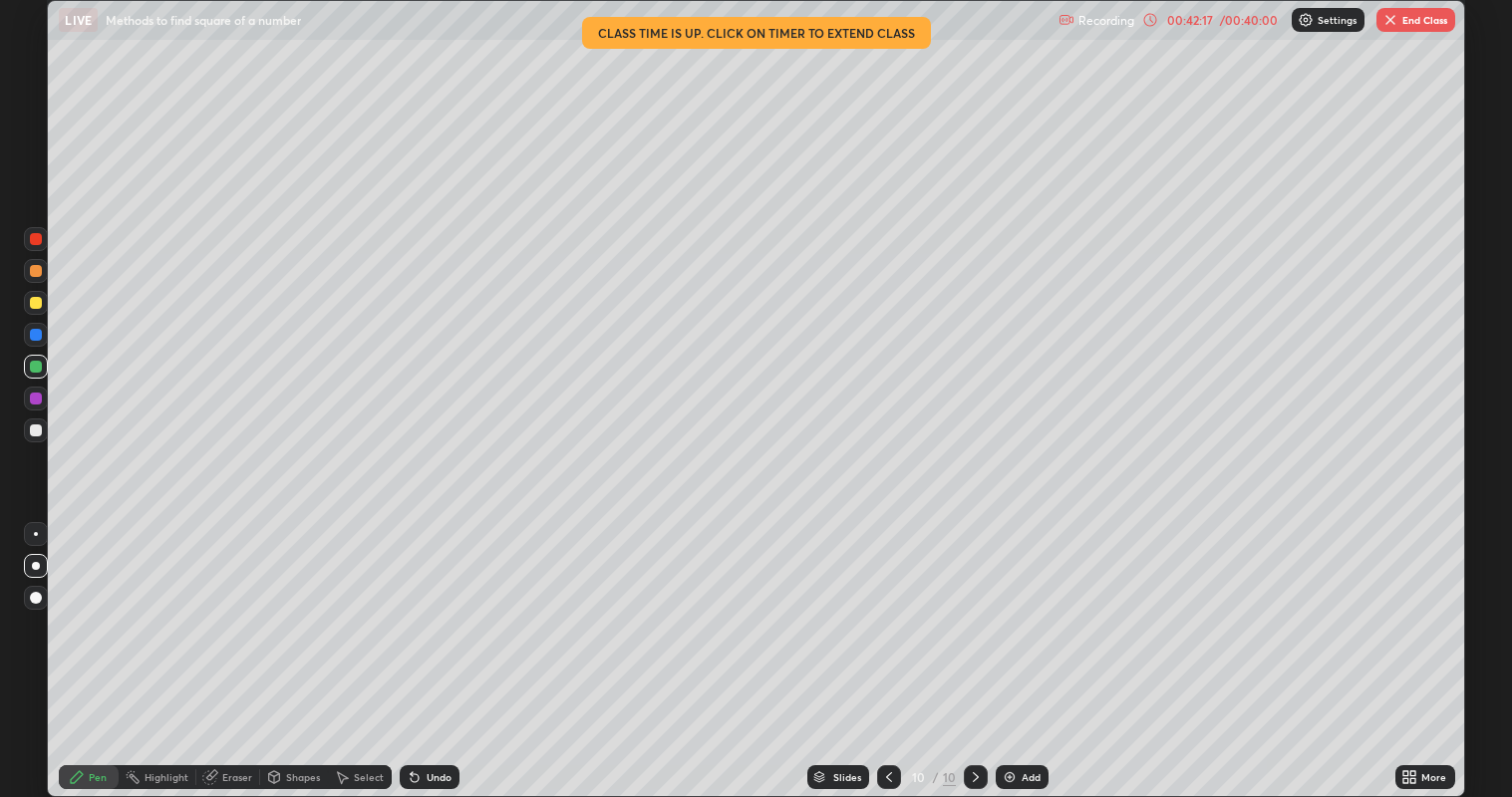 click on "End Class" at bounding box center [1415, 20] 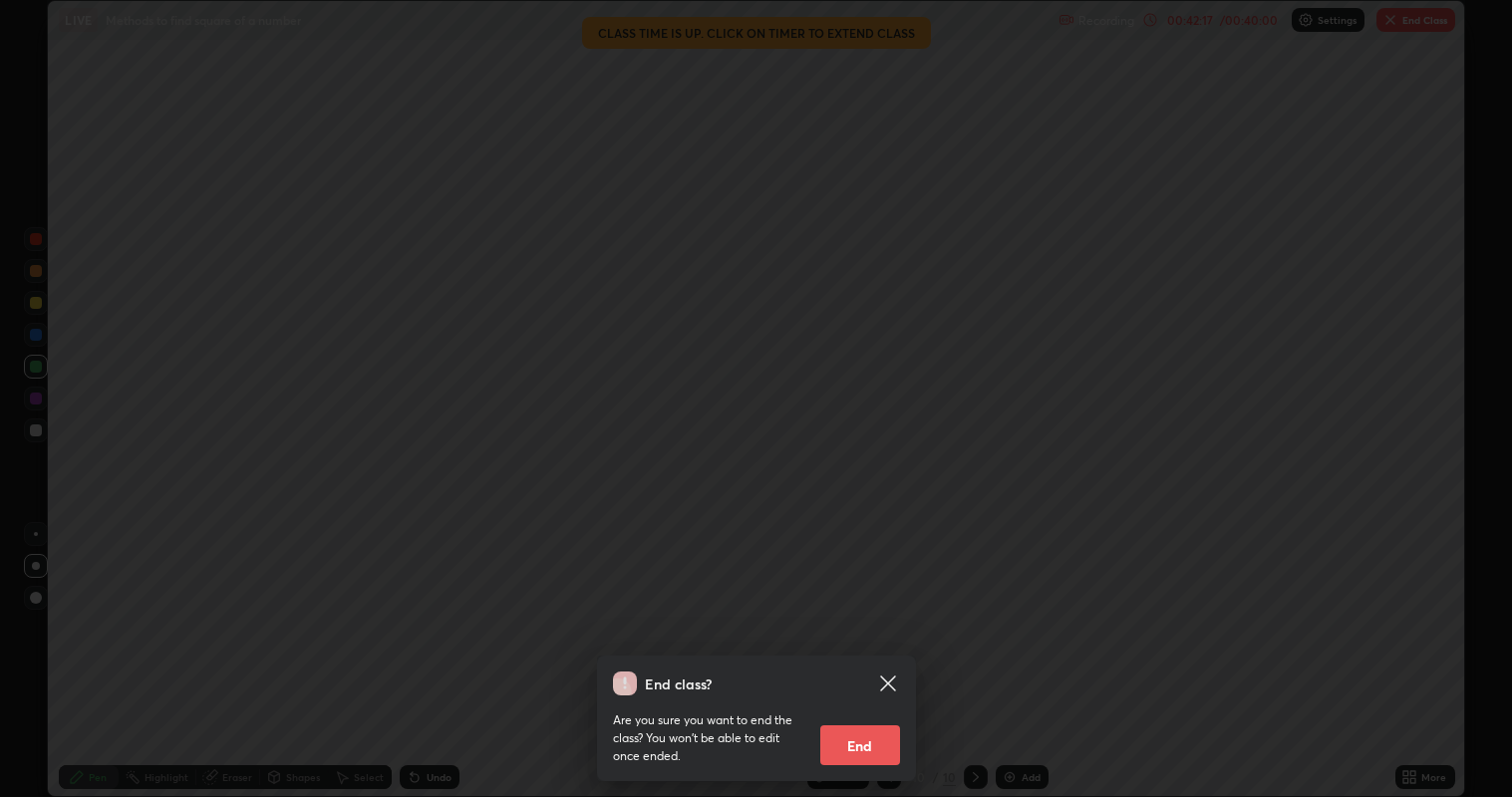 click on "End class? Are you sure you want to end the class? You won’t be able to edit once ended. End" at bounding box center [756, 398] 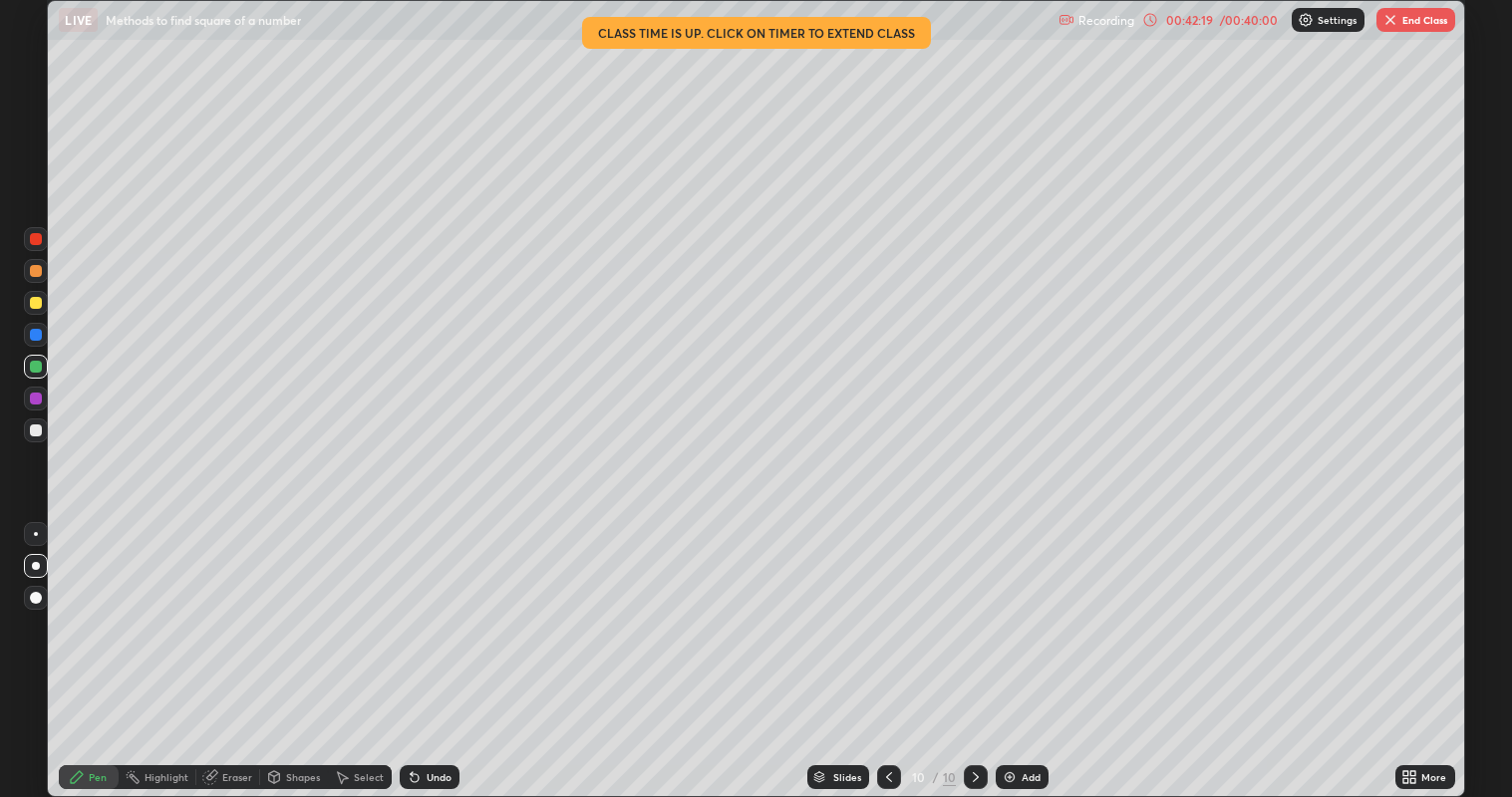 click on "End Class" at bounding box center (1415, 20) 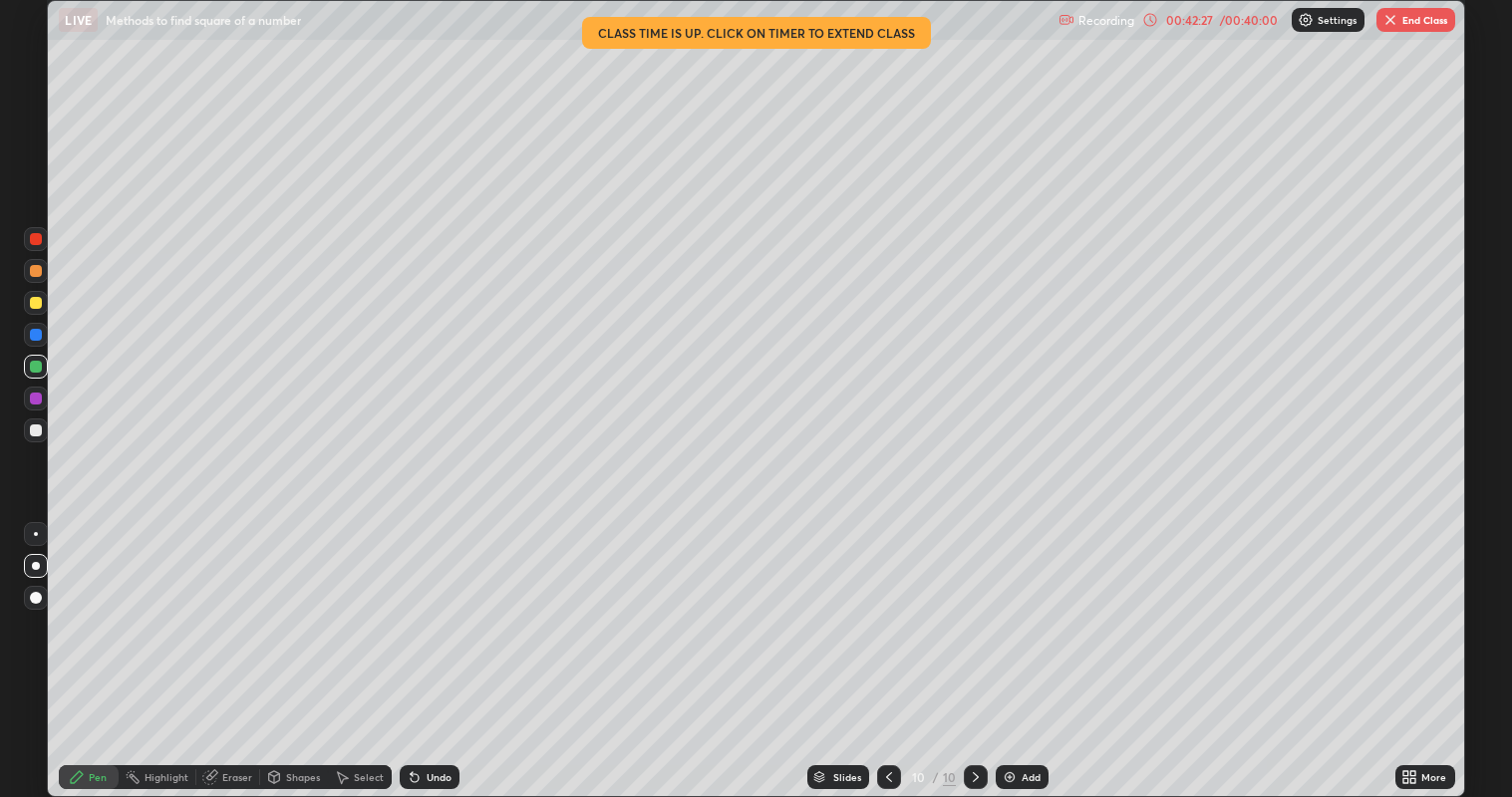 click on "End Class" at bounding box center [1415, 20] 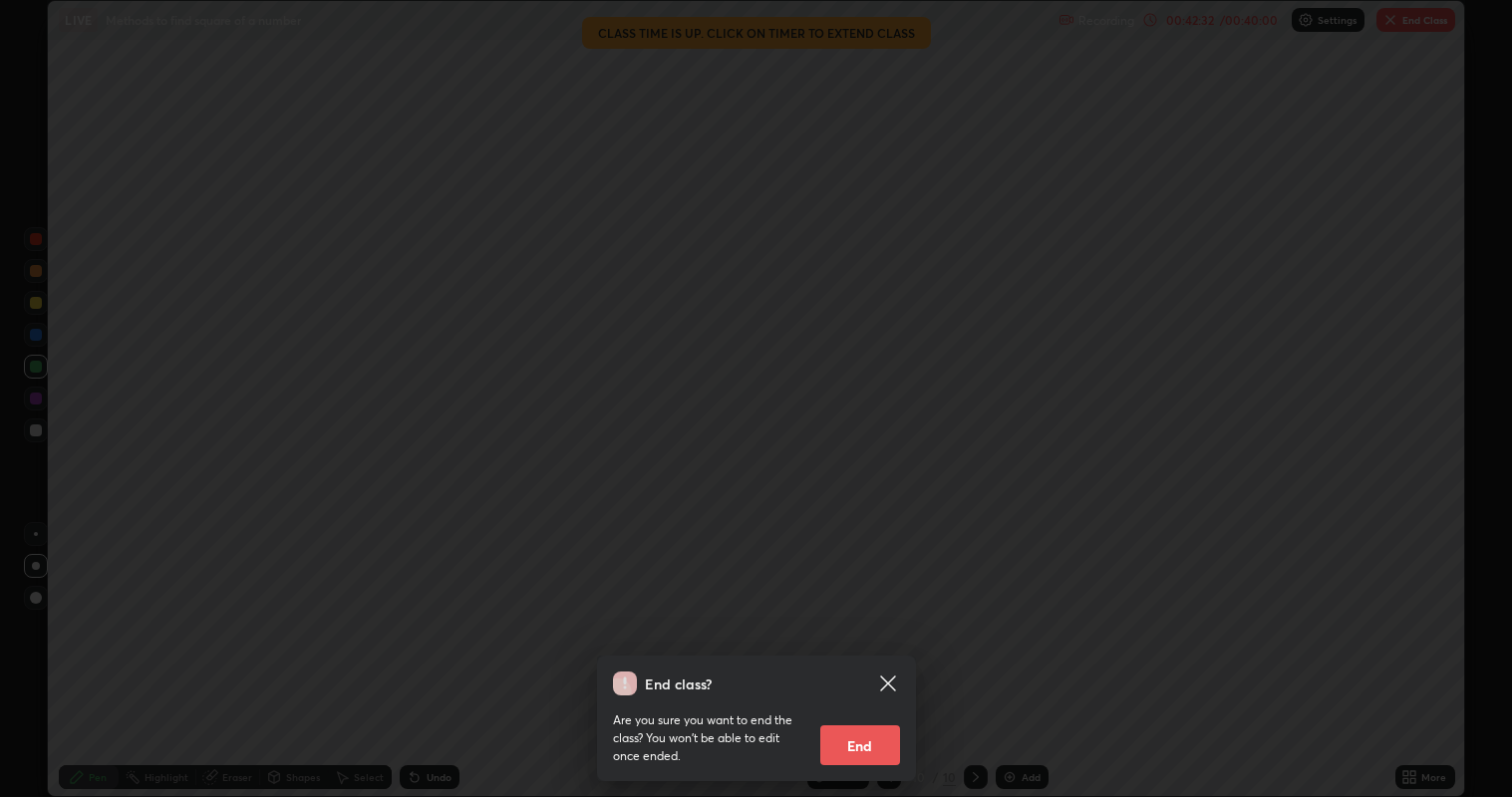 click on "End" at bounding box center [860, 745] 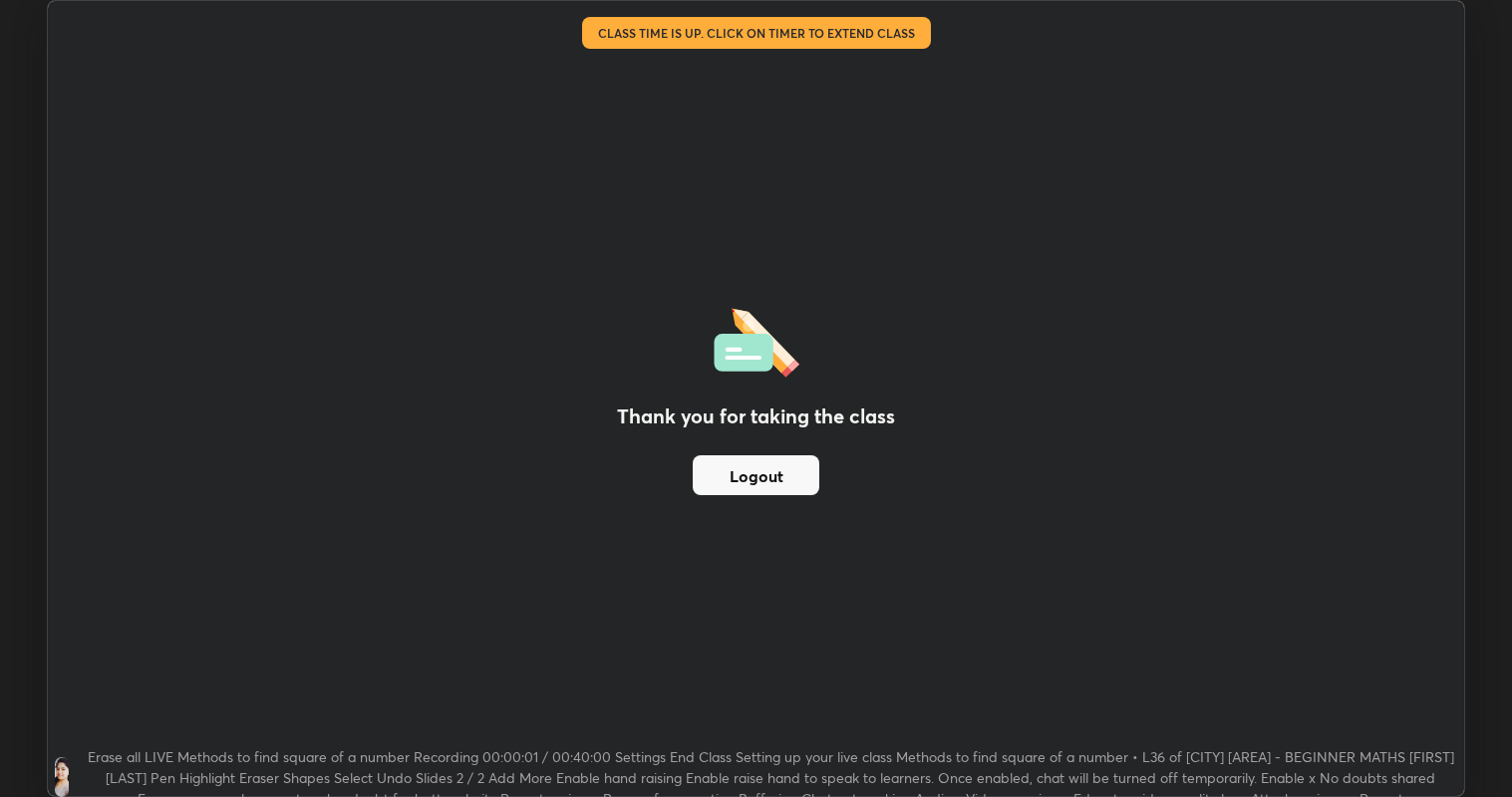 click on "Logout" at bounding box center [756, 475] 